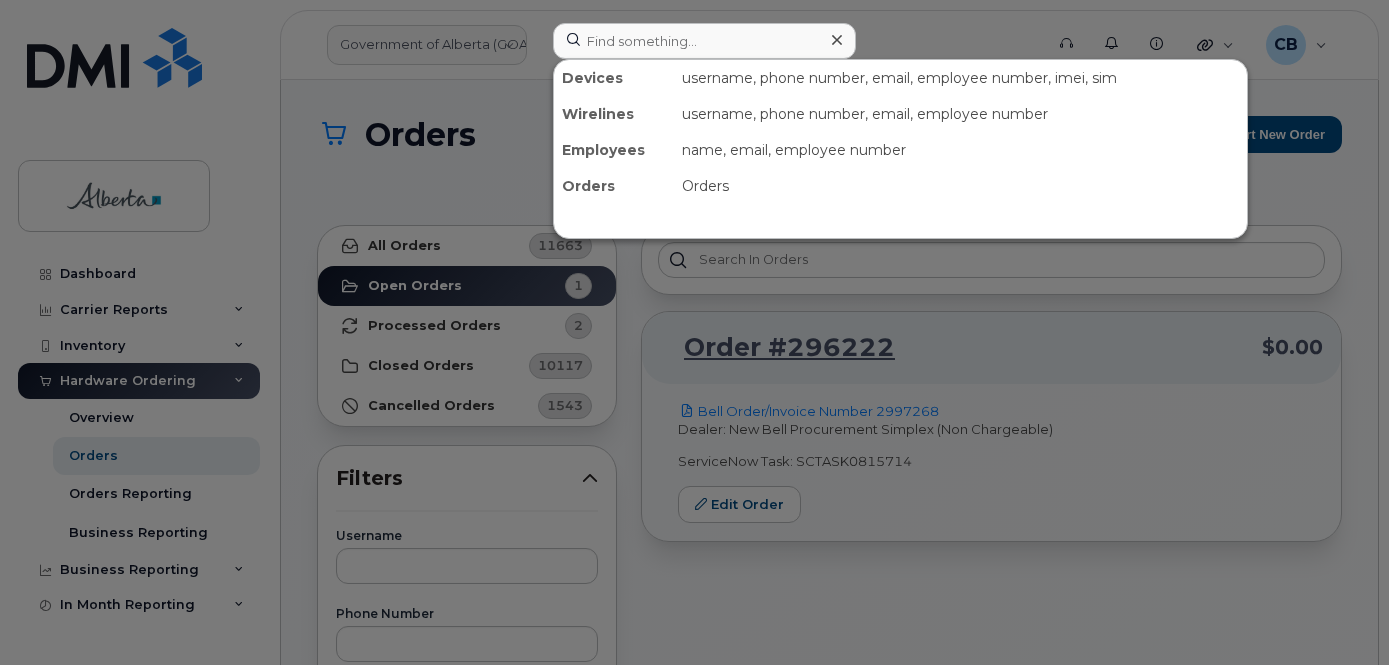 scroll, scrollTop: 0, scrollLeft: 0, axis: both 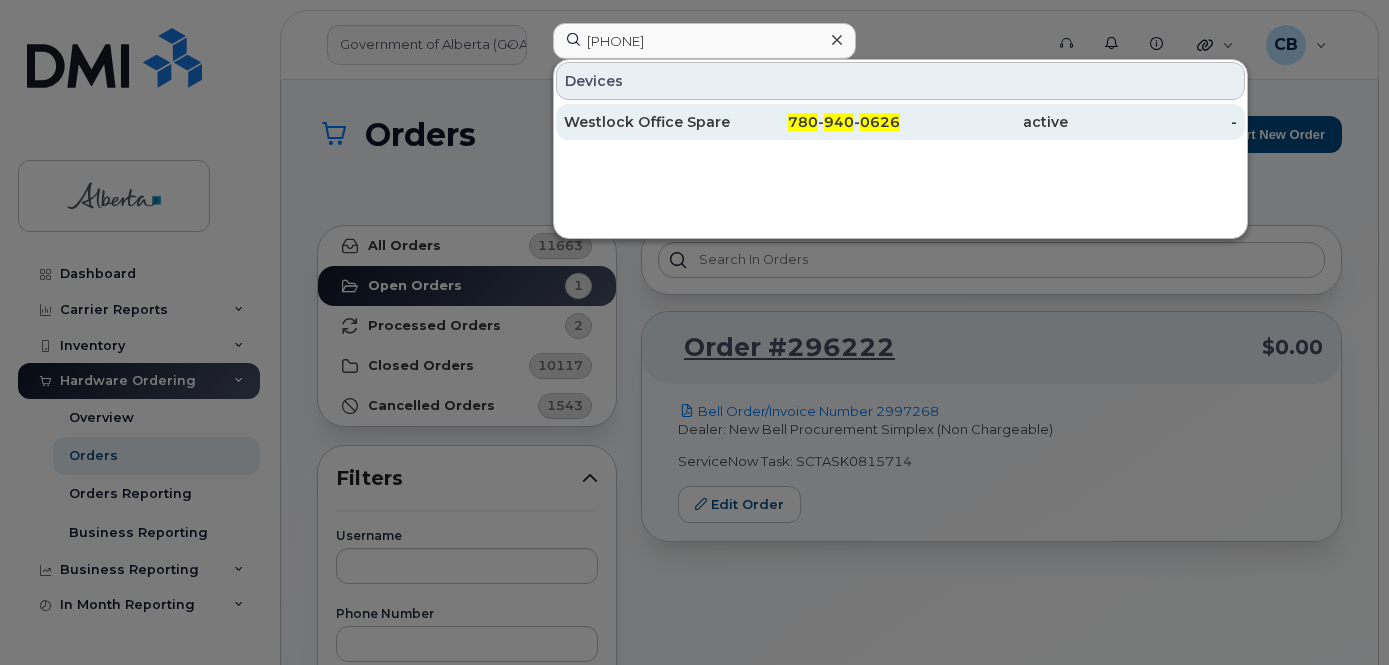 type on "7809400626" 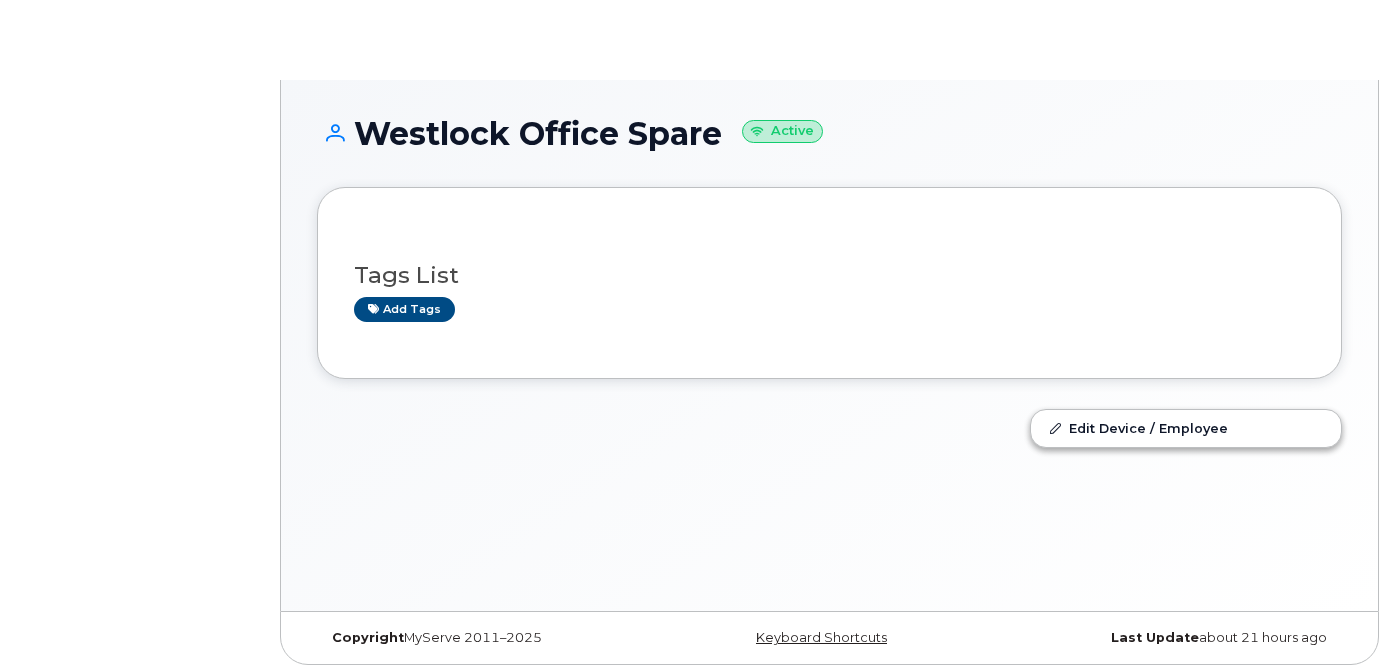 scroll, scrollTop: 0, scrollLeft: 0, axis: both 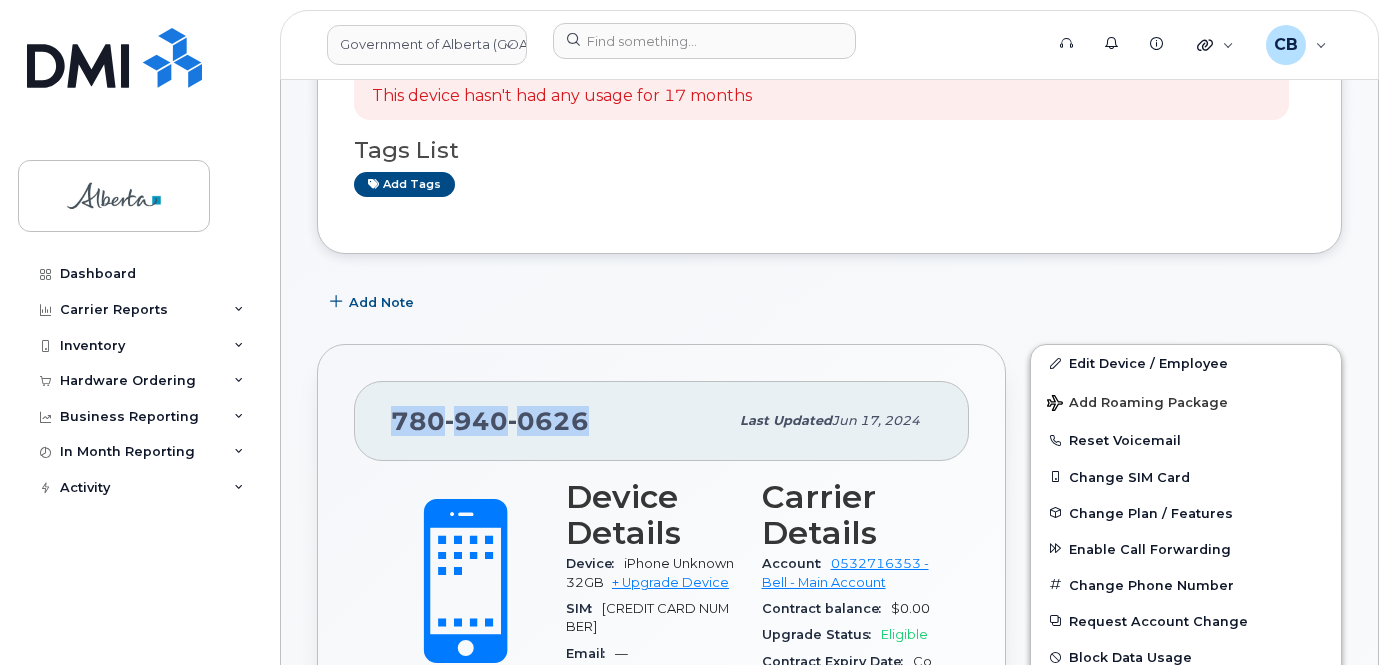 drag, startPoint x: 586, startPoint y: 421, endPoint x: 394, endPoint y: 411, distance: 192.26024 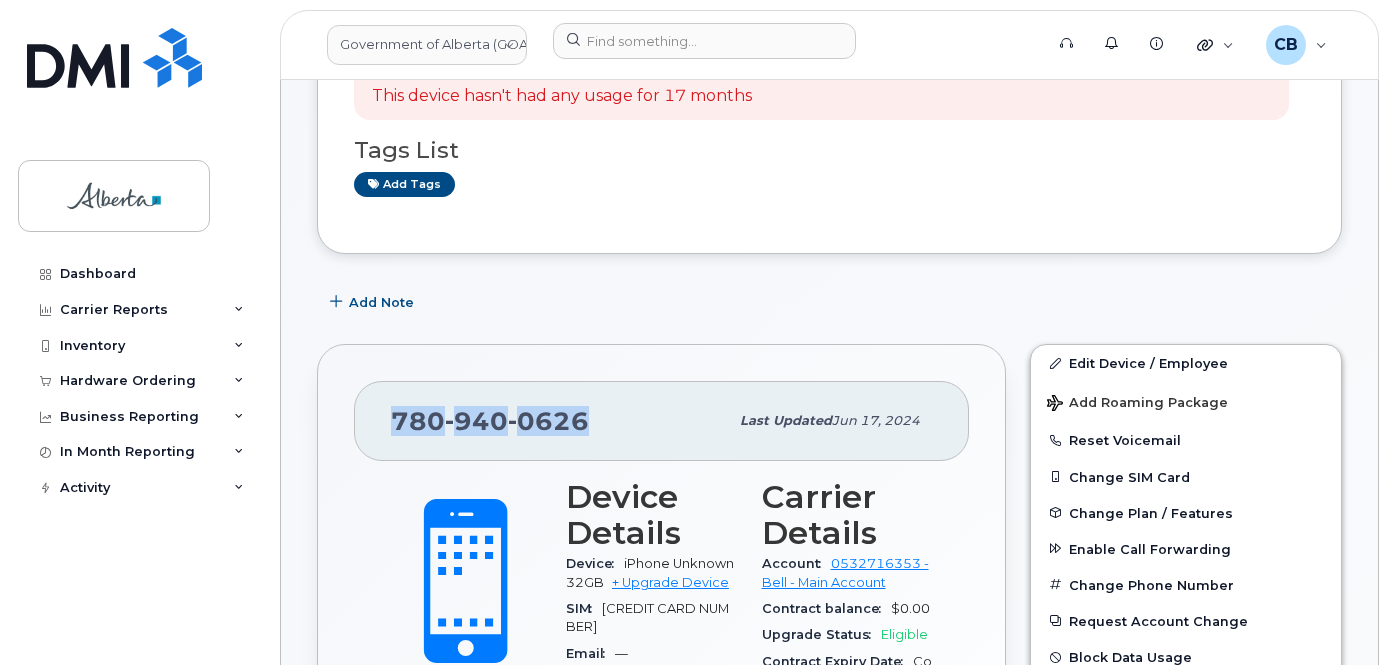 click on "780 940 0626" at bounding box center [559, 421] 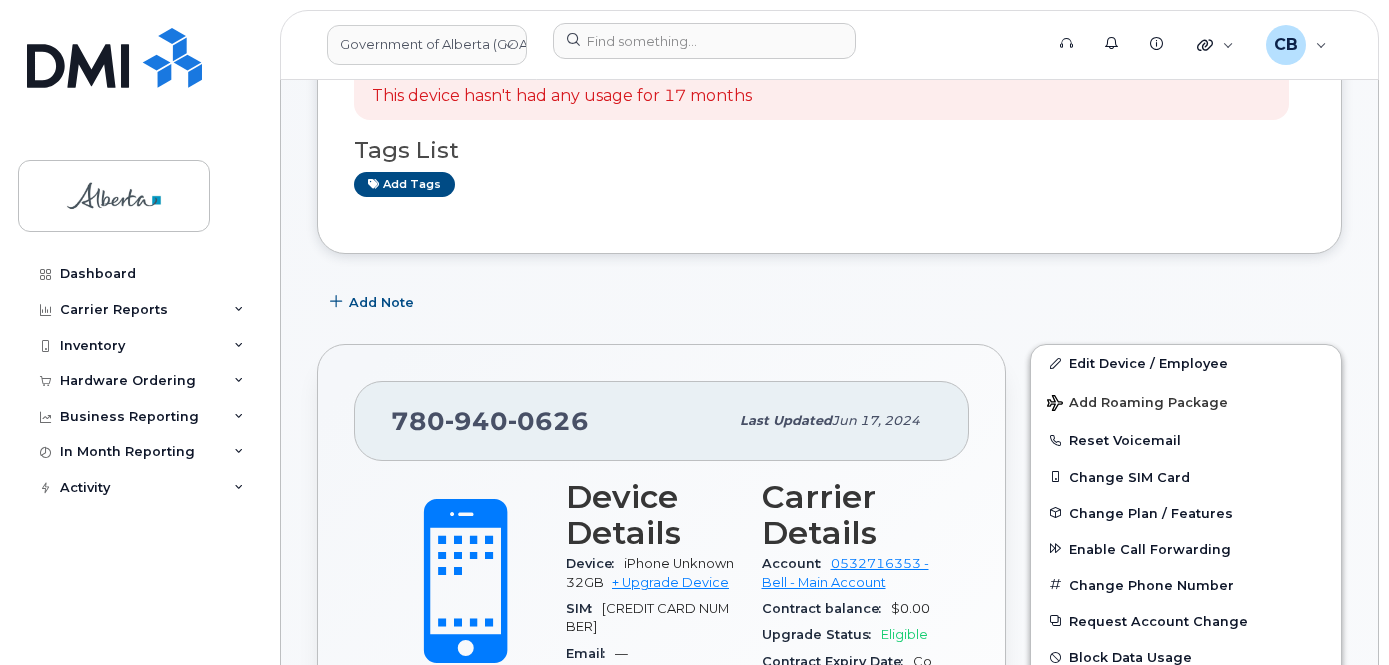 click on "Suspension Candidate This device hasn't had any usage for 17 months
Tags List
Add tags
Add Note
780 940 0626 Last updated  Jun 17, 2024 Active Send Message 0.00 Bytes  used 0.00 Bytes  included this month Device Details Device  iPhone Unknown 32GB  + Upgrade Device SIM  89302610104389308194 Email  — Manager  Unknown Manager Carrier IMEI  Carrier IMEI is reported during the last billing cycle or change of service 353071099126132  Active IMEI  Active IMEI is refreshed daily with a delay of up to 48 hours following network connection — City Of Use  Edmonton Business Unit BU  095B SCSS NE Department ID  0134 Program  01090 Project  0 Carrier Details Account  0532716353 - Bell - Main Account Contract balance  $0.00 Upgrade Status  Eligible Contract Expiry Date  Contract Expired Initial Activation Date  Mar 10, 2023 Port Date  Apr 07, 2023 Rate Plan GOA Smartphone 14 30D Features as of Jul 01, 2025 View All Features" at bounding box center (829, 1921) 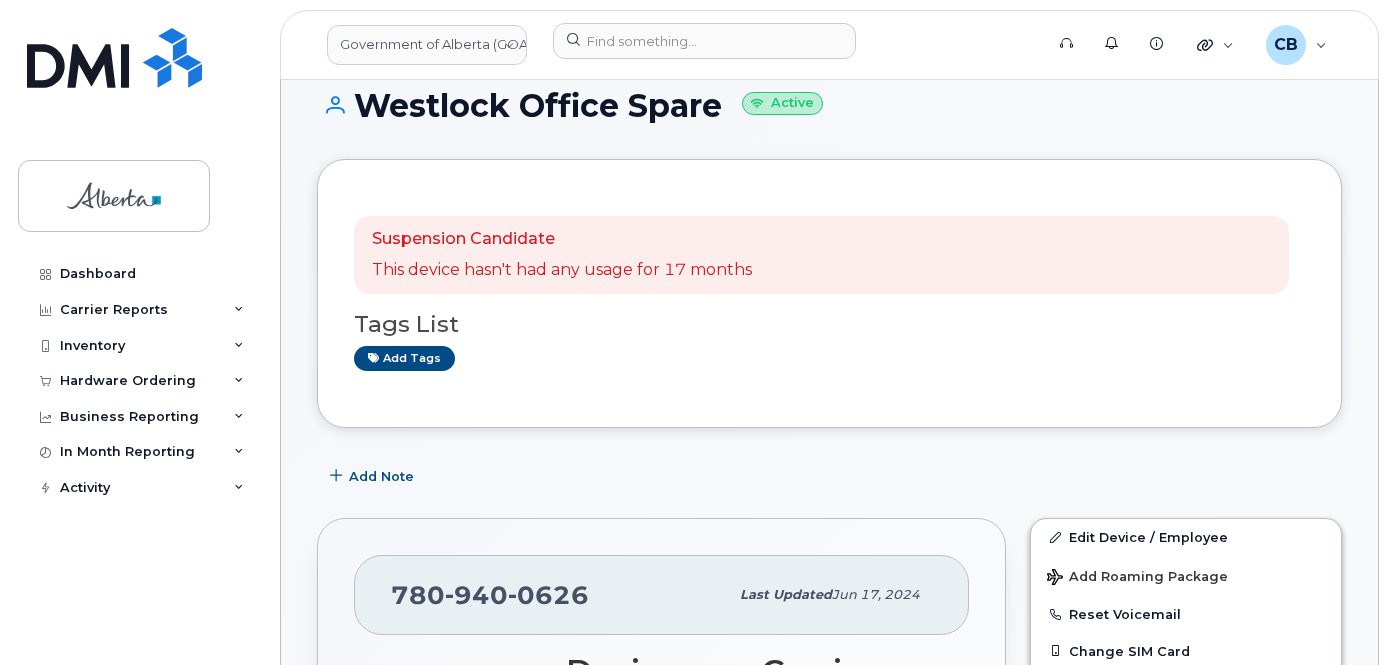 scroll, scrollTop: 0, scrollLeft: 0, axis: both 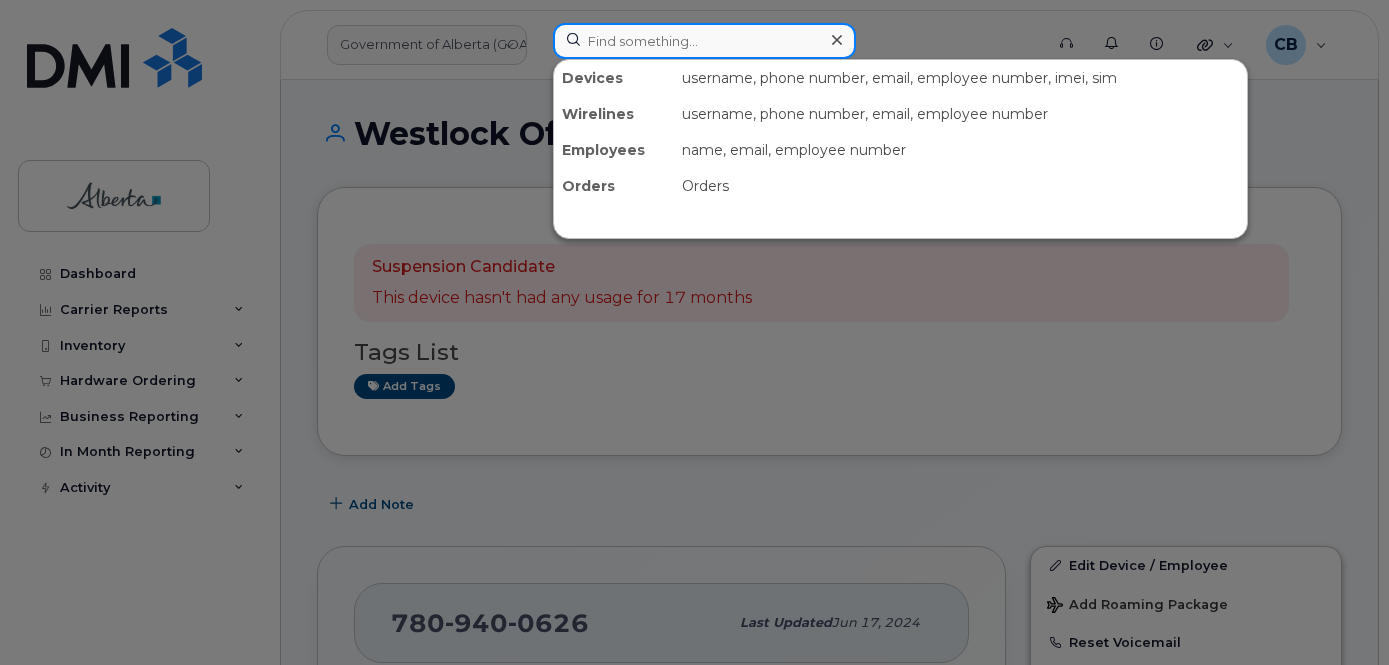 click at bounding box center [704, 41] 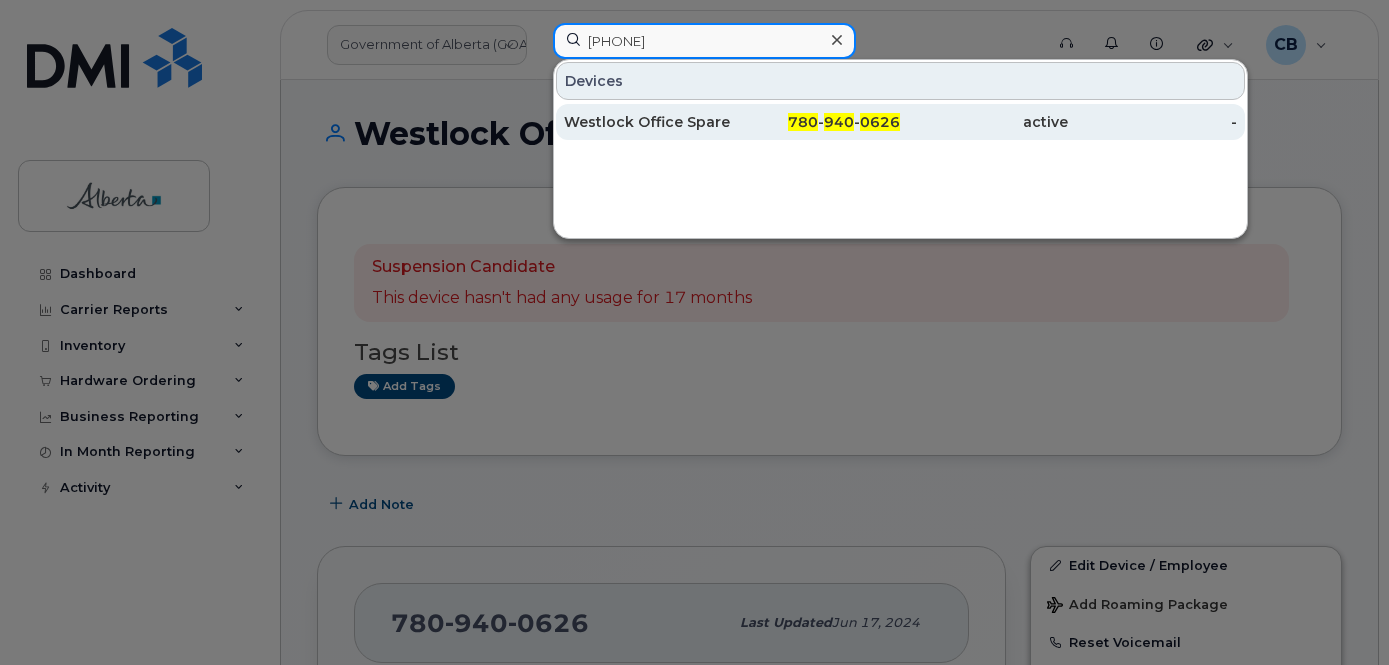 type on "7809400626" 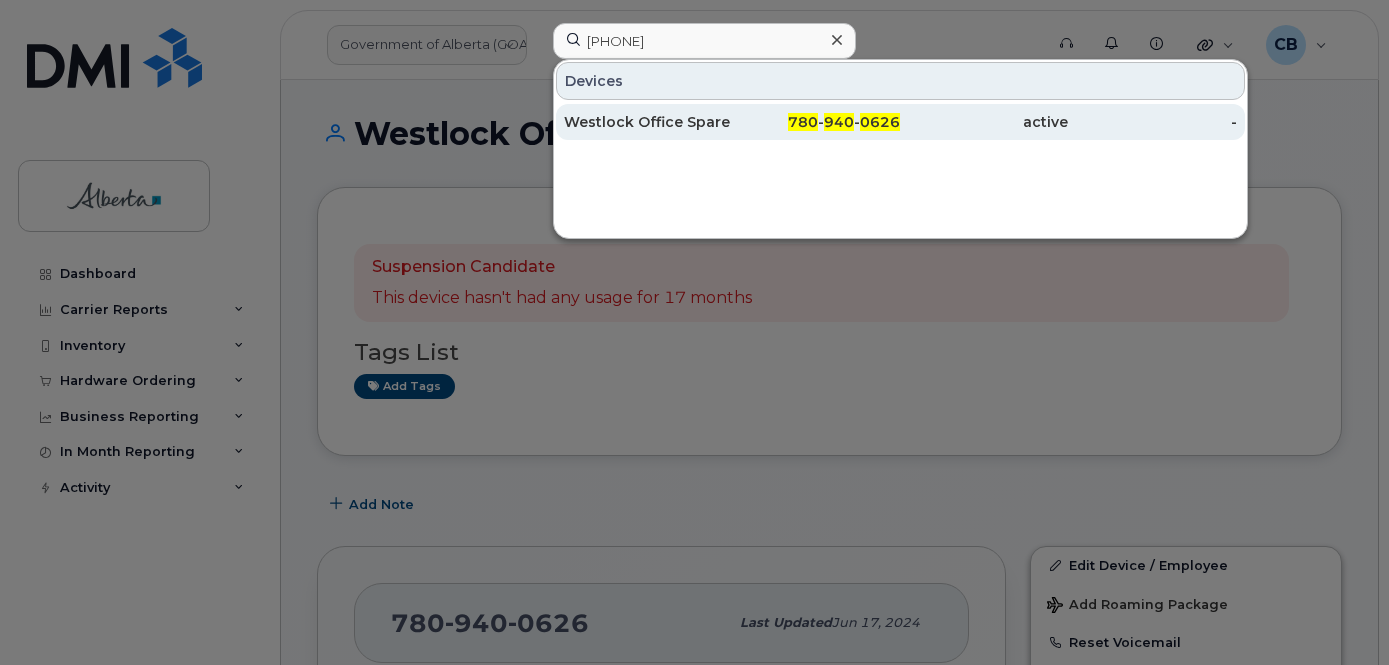 click on "Westlock Office Spare" at bounding box center (648, 122) 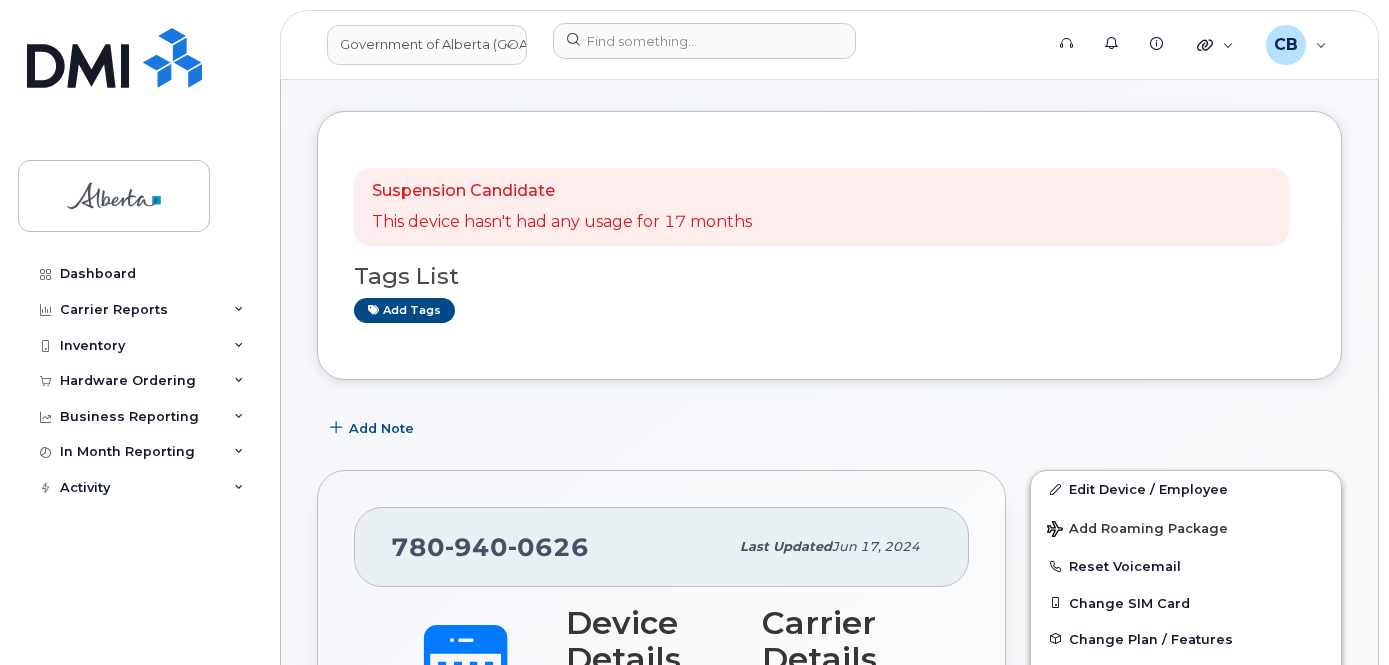 scroll, scrollTop: 0, scrollLeft: 0, axis: both 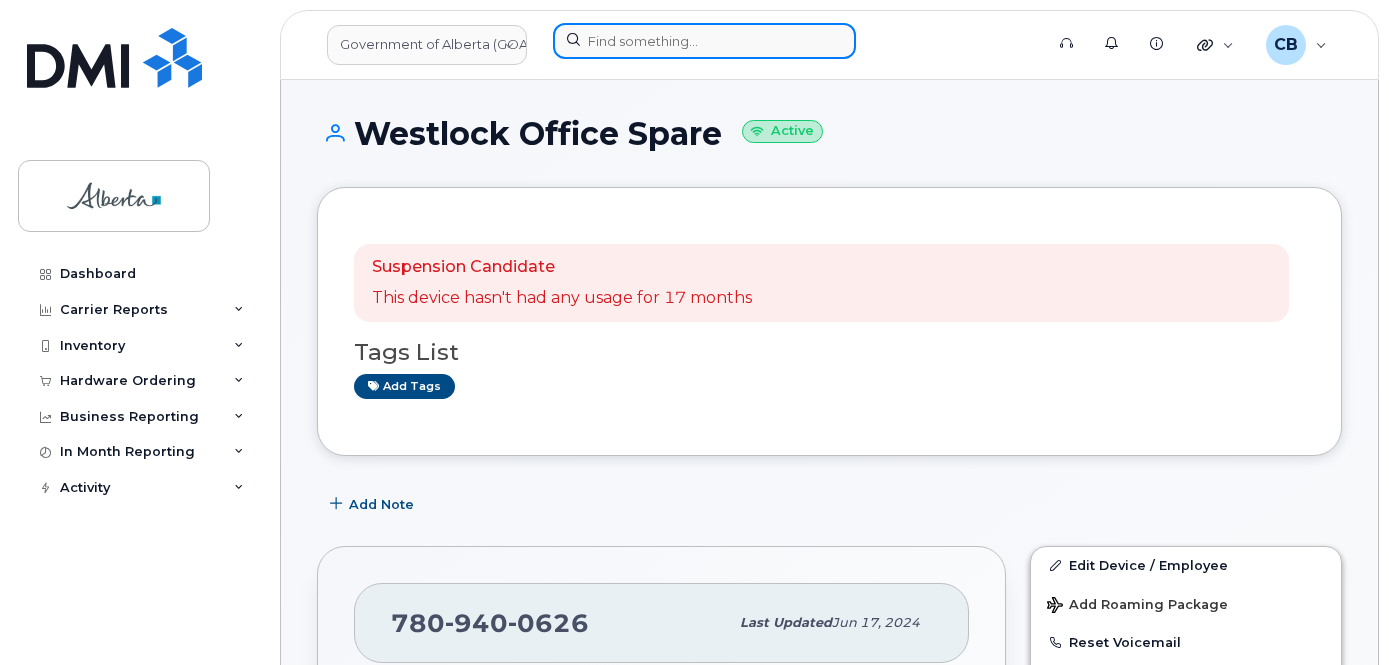 click at bounding box center (704, 41) 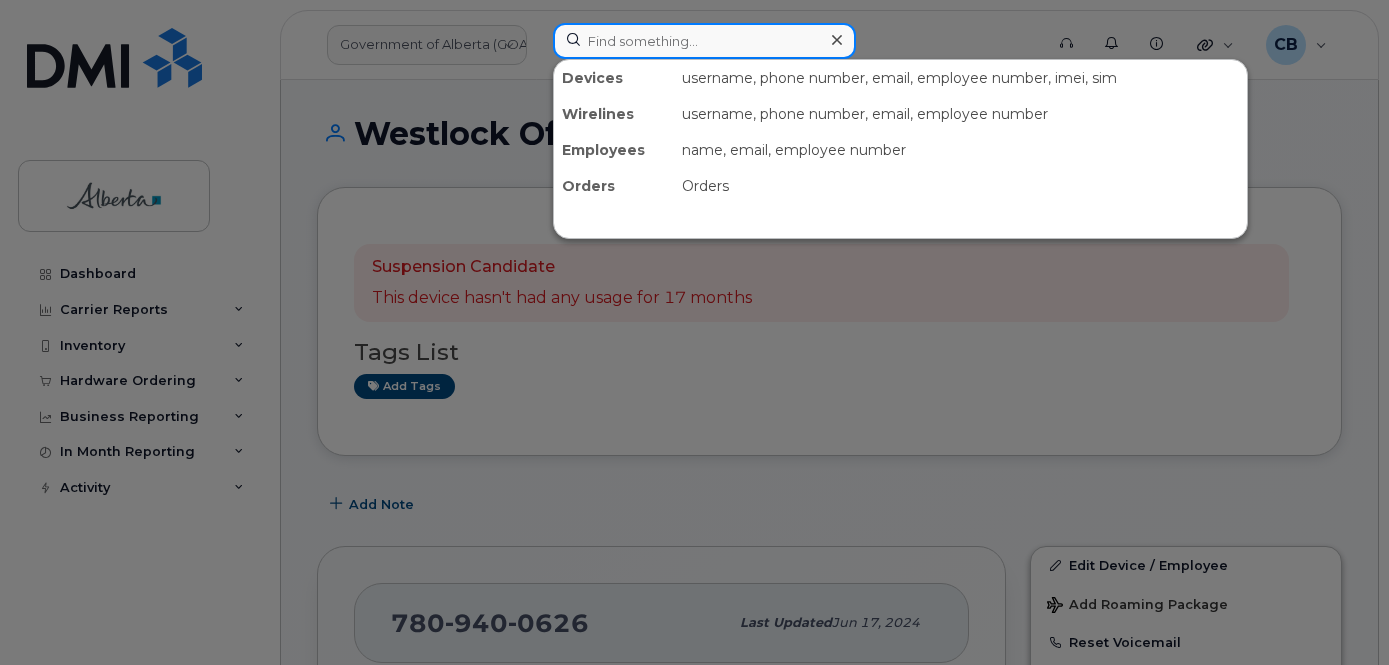 paste on "[PHONE]" 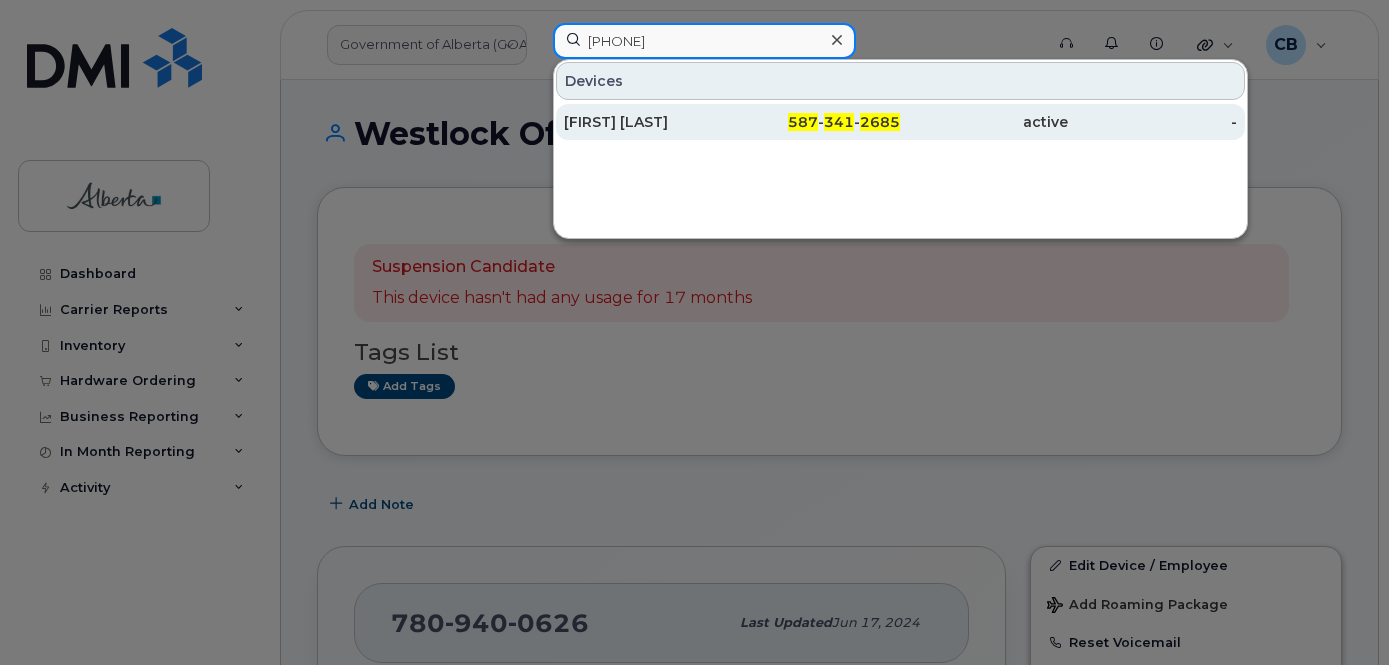 type on "5873412685" 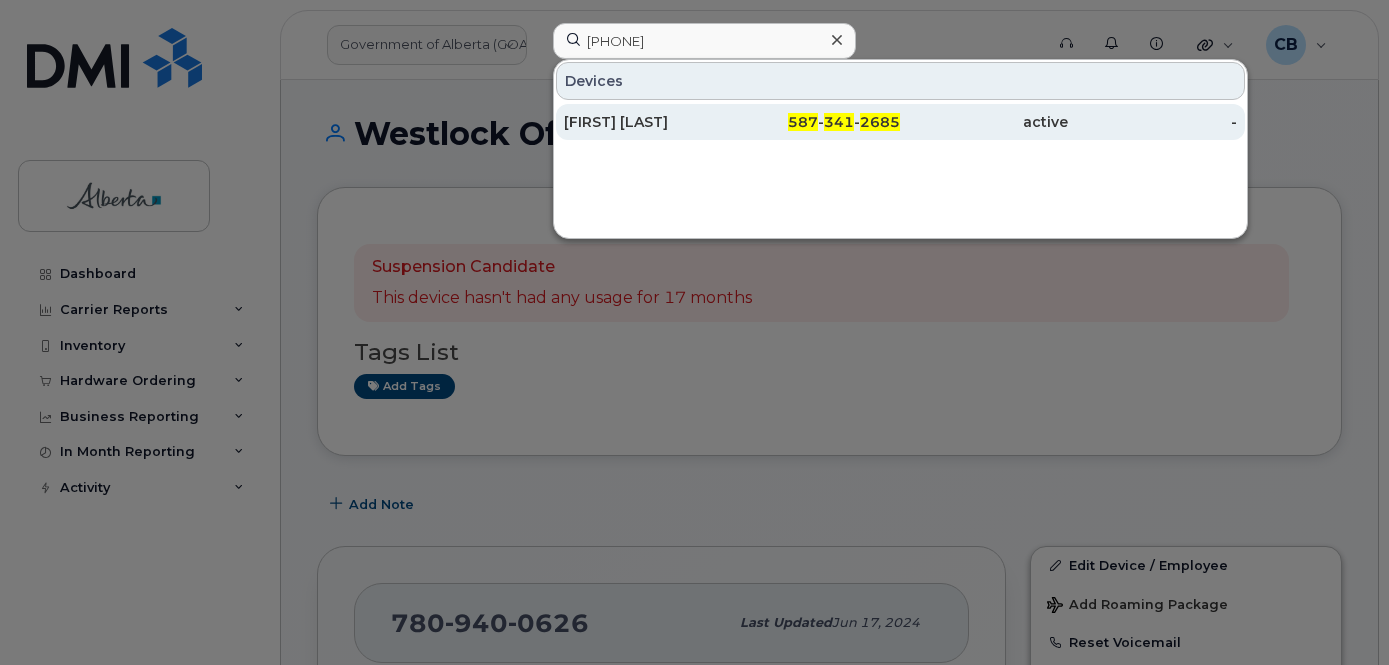 click on "[FIRST] [LAST]" at bounding box center [648, 122] 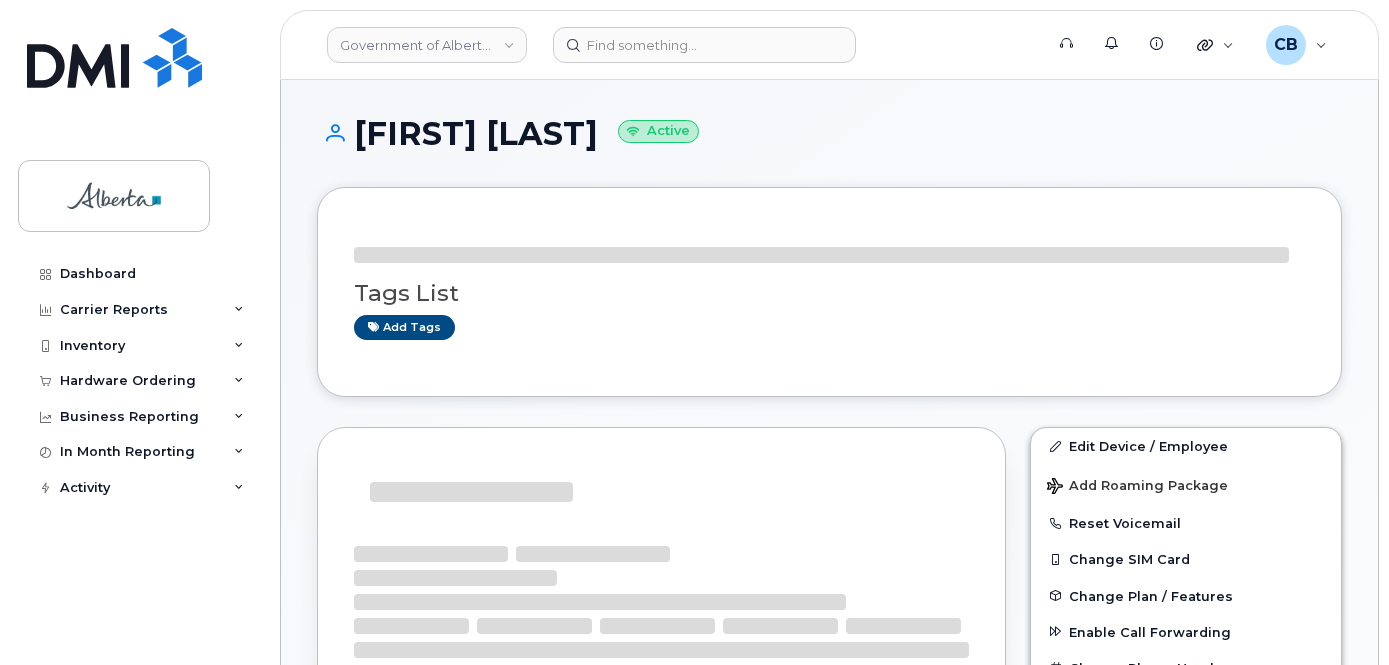scroll, scrollTop: 0, scrollLeft: 0, axis: both 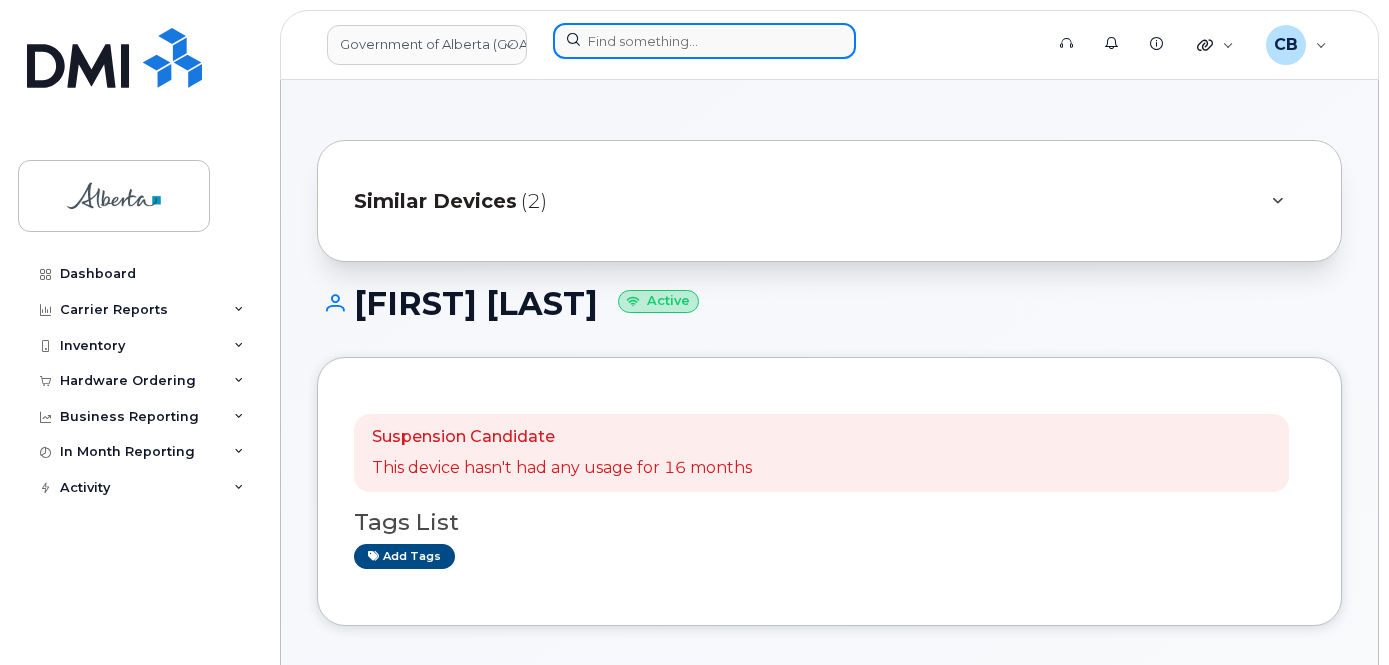 click at bounding box center [704, 41] 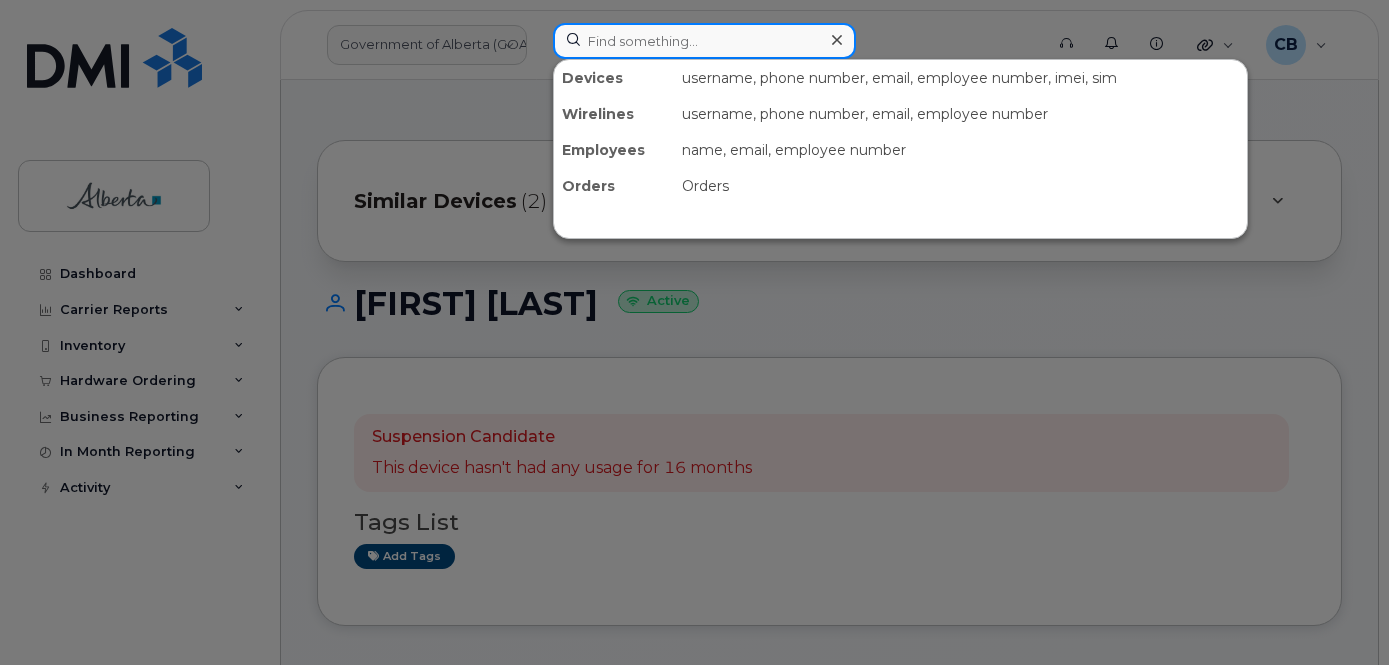 paste on "5873413240" 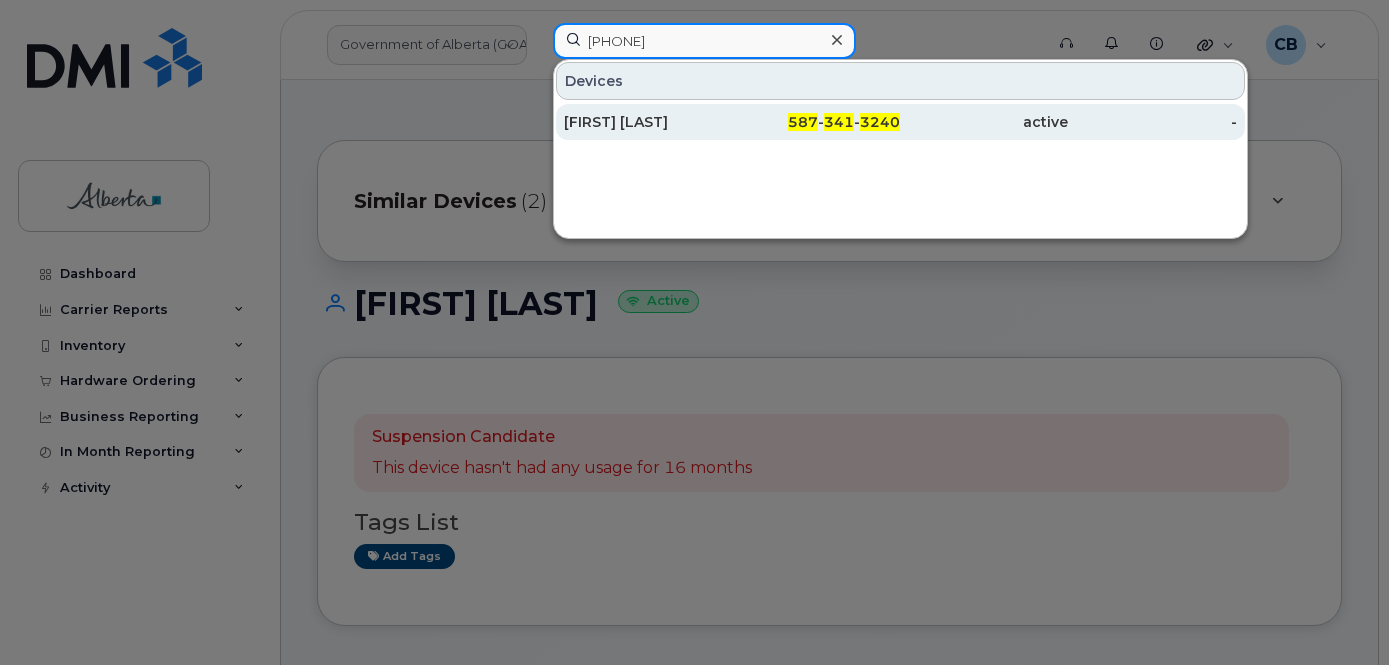 type on "5873413240" 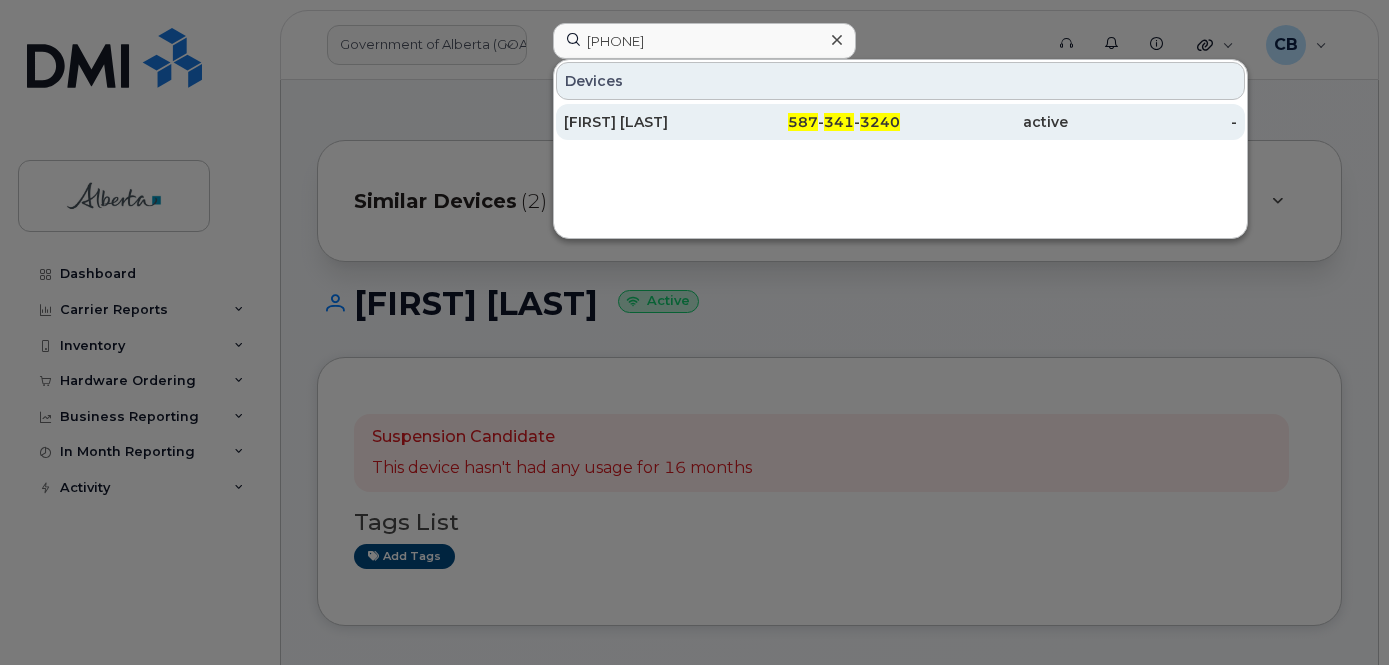 click on "Jennifer Carter" 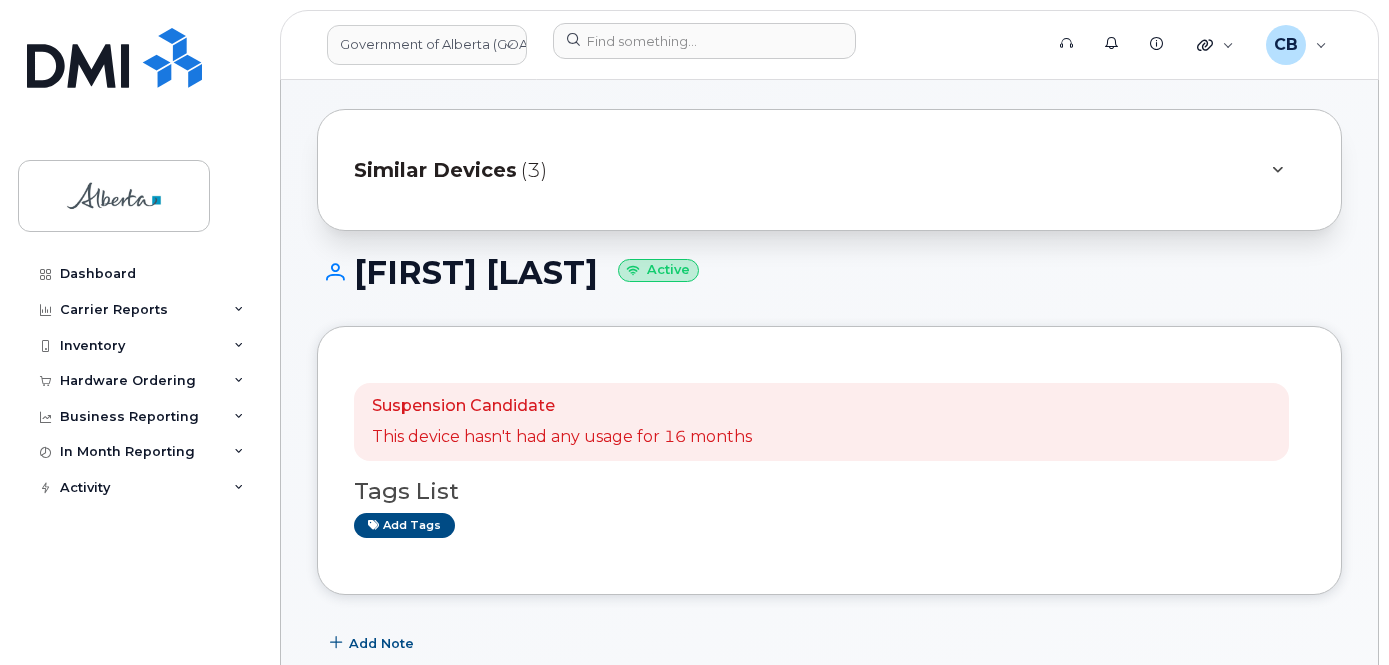scroll, scrollTop: 0, scrollLeft: 0, axis: both 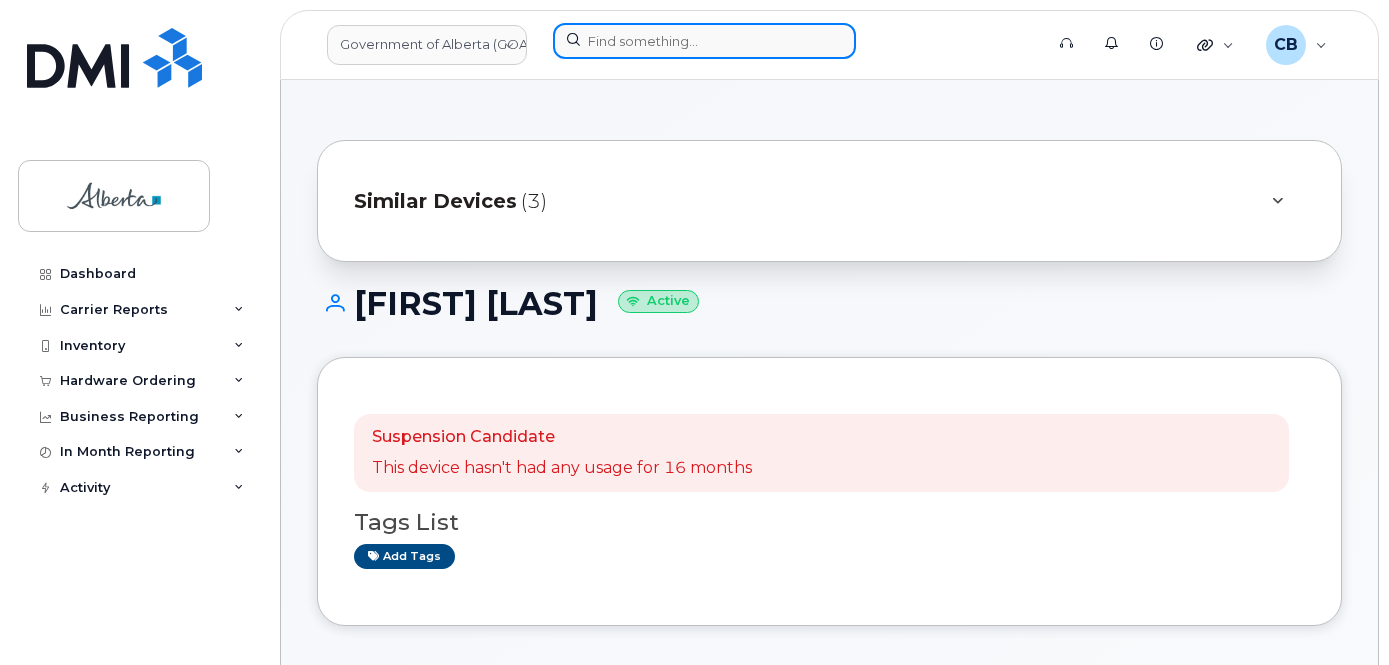 click at bounding box center [704, 41] 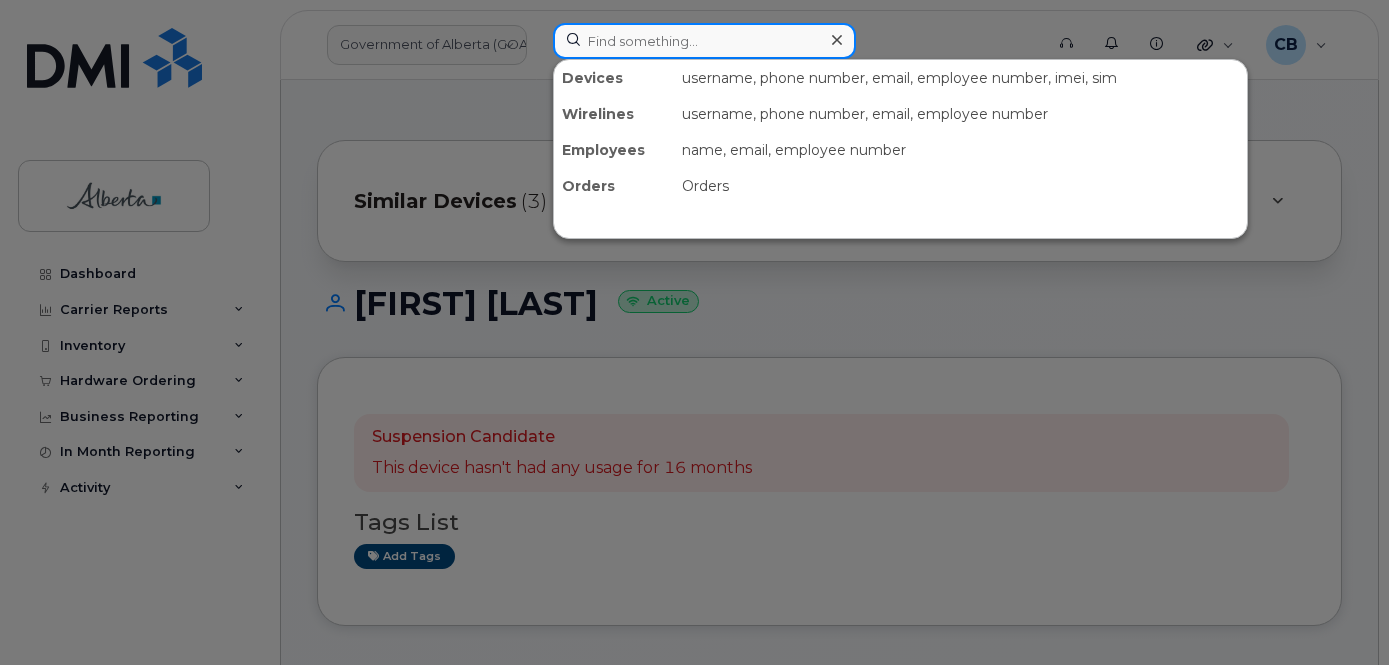 paste on "[PHONE]" 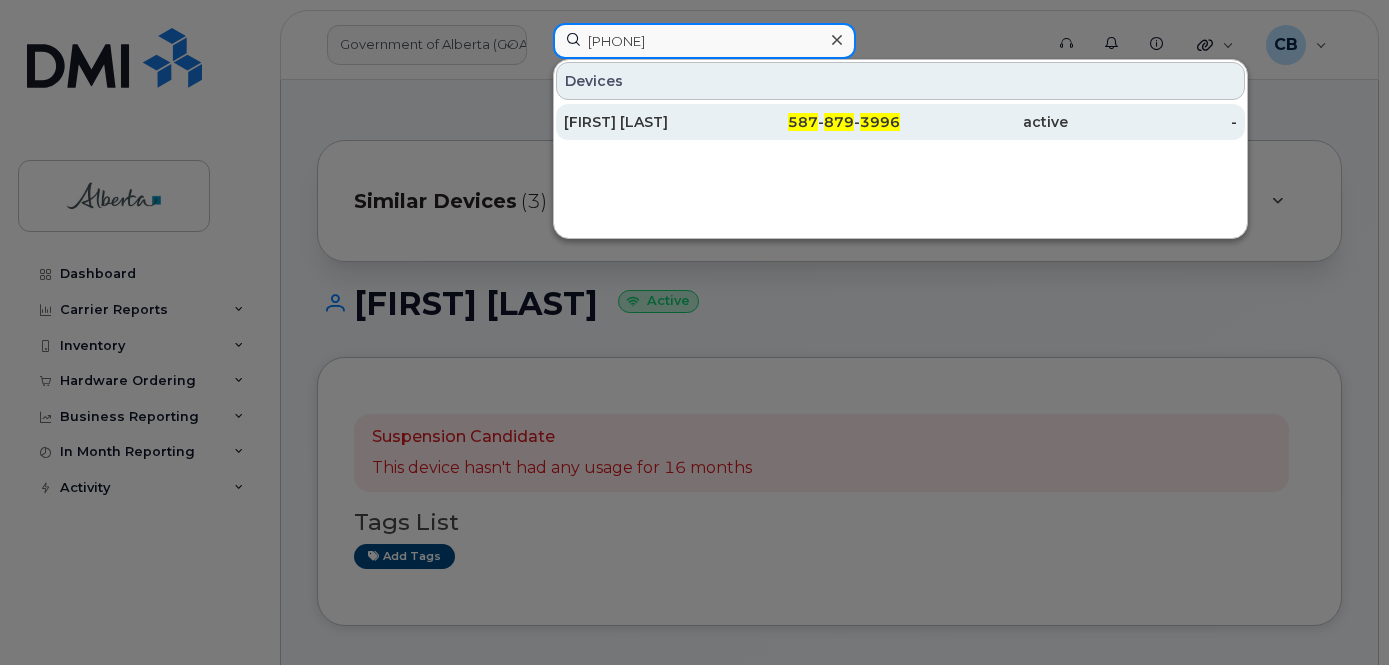 type on "[PHONE]" 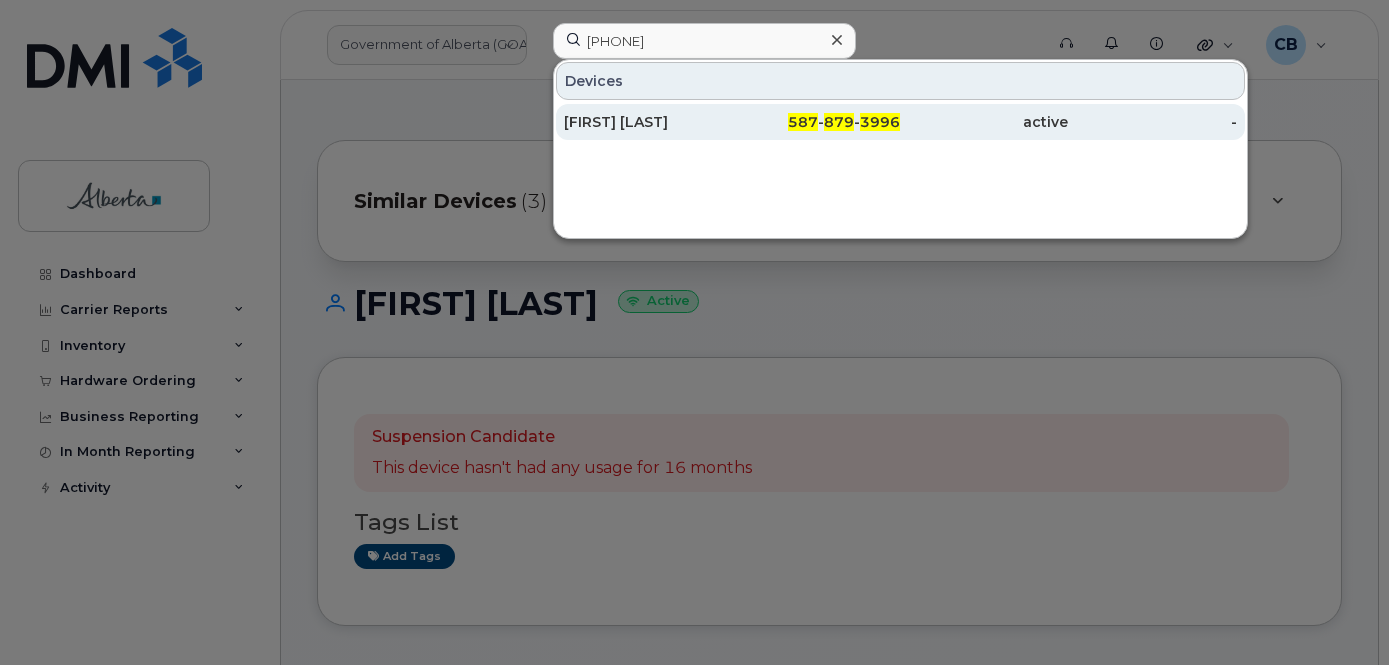 click on "Colin Macgillivray" at bounding box center [648, 122] 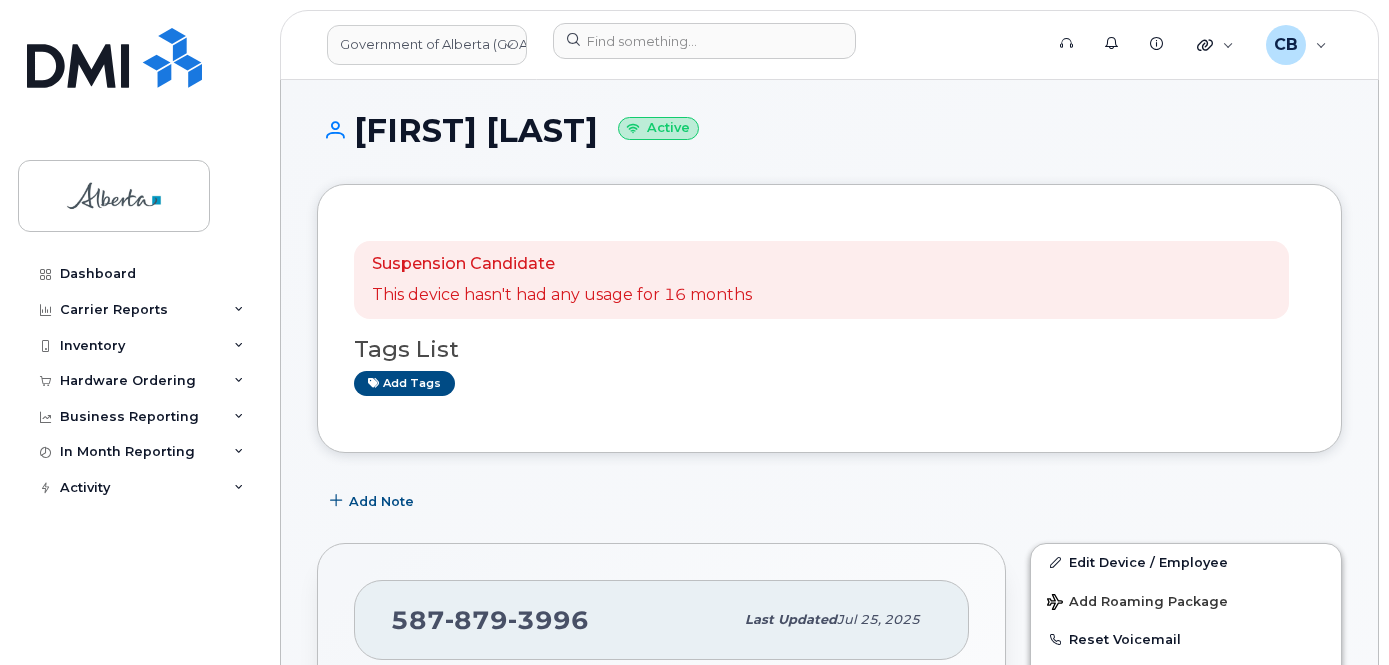 scroll, scrollTop: 0, scrollLeft: 0, axis: both 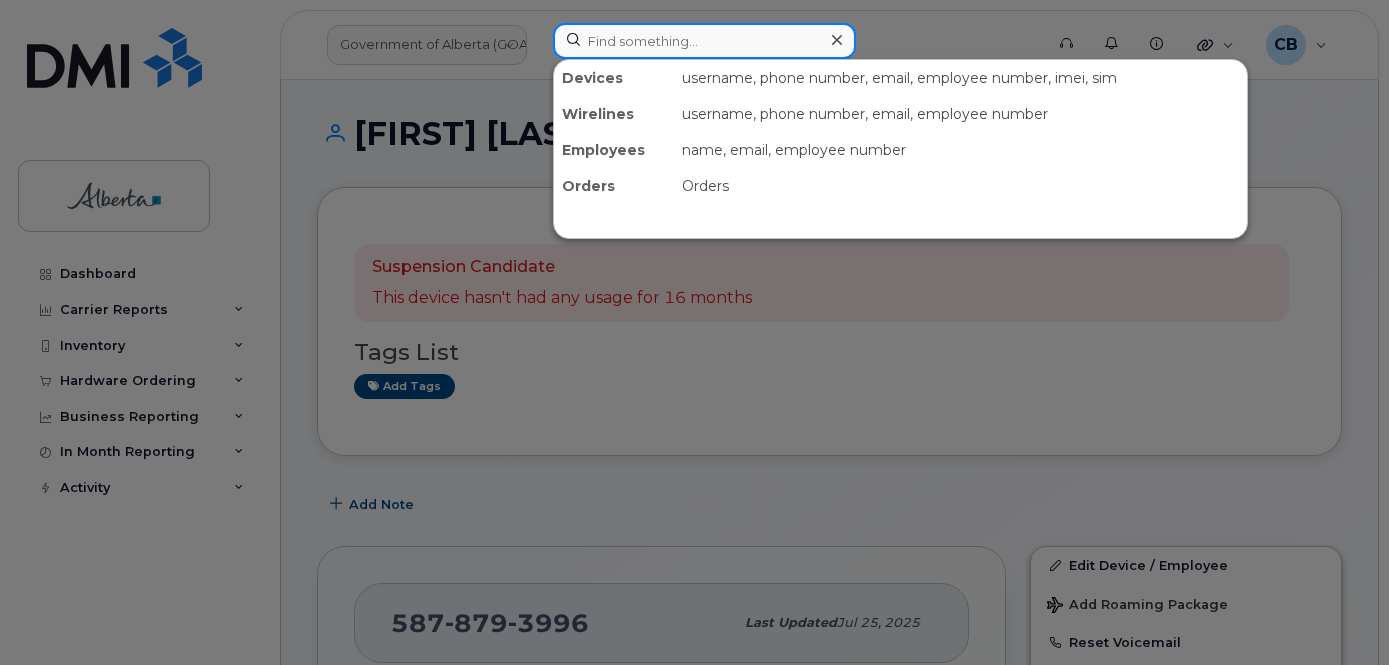 click at bounding box center [704, 41] 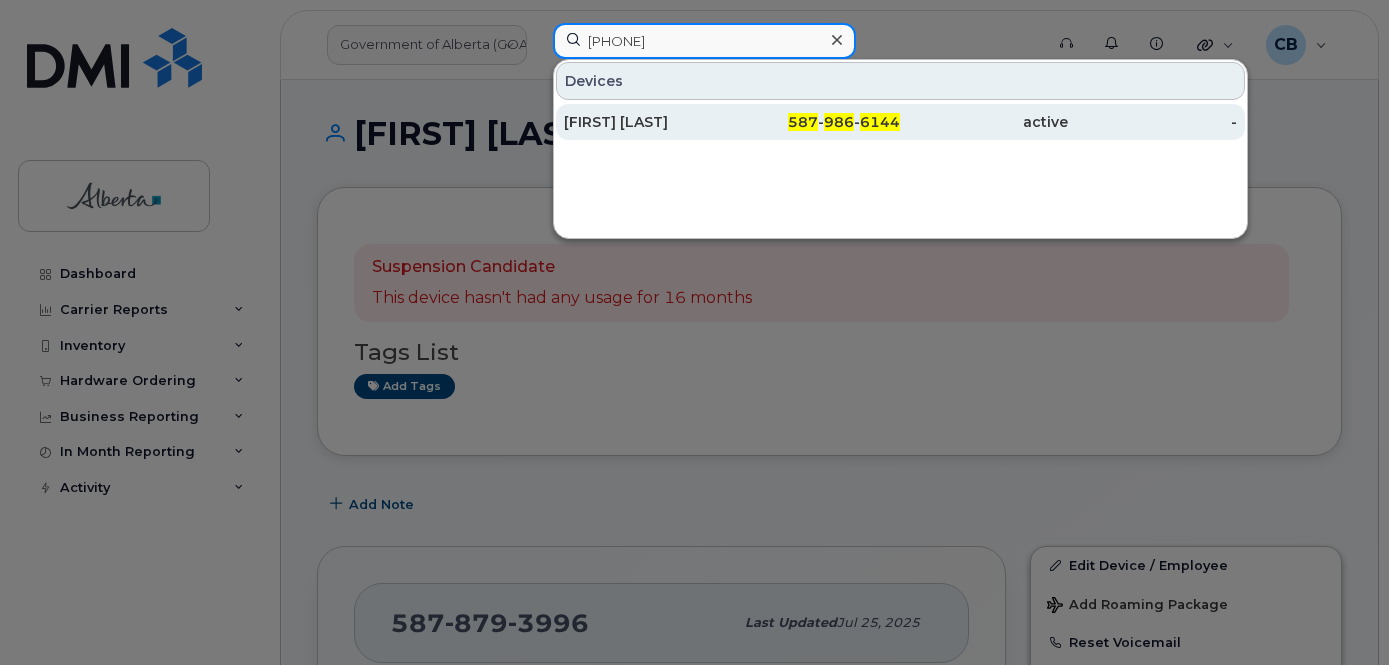 type on "5879866144" 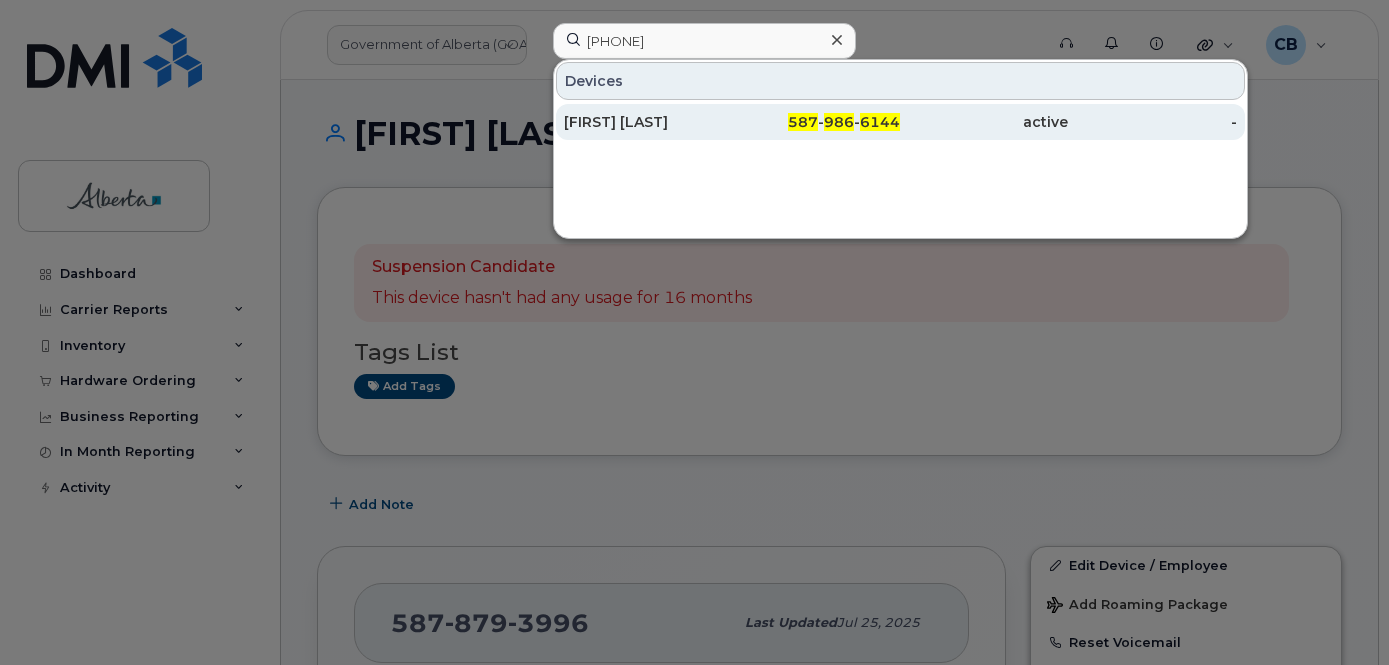 click on "[FIRST] [LAST]" at bounding box center [648, 122] 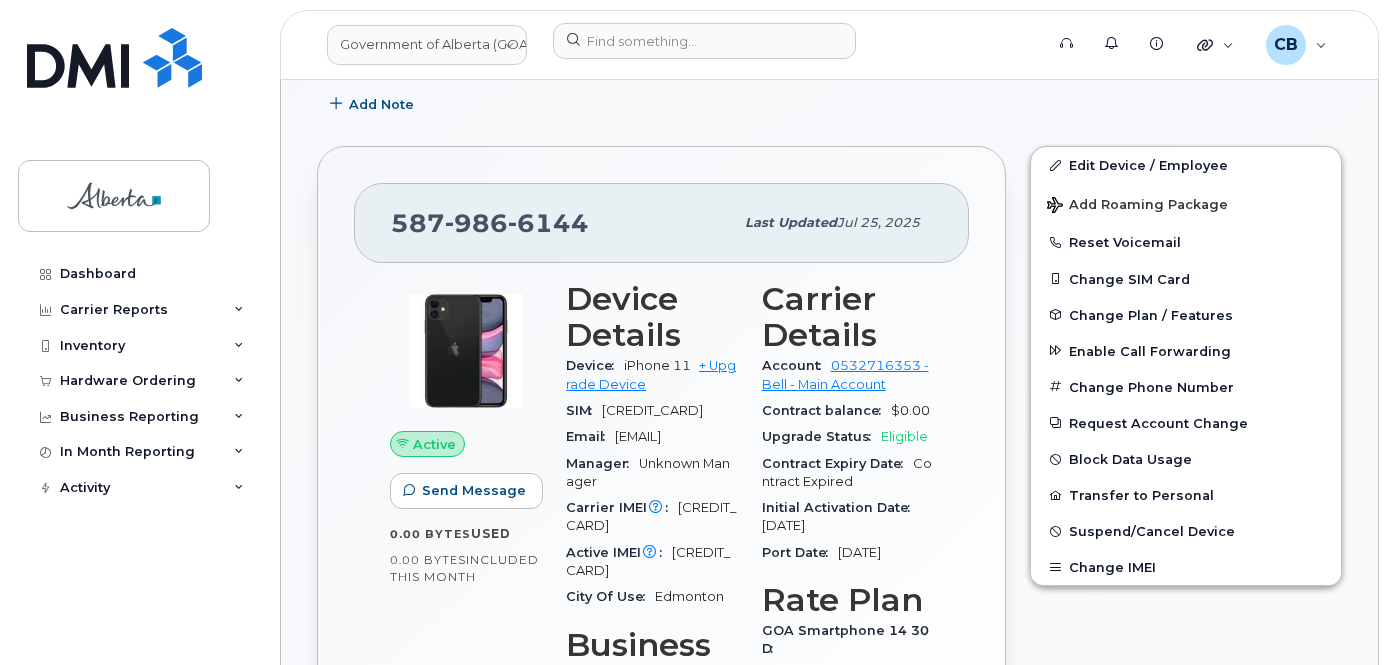 scroll, scrollTop: 0, scrollLeft: 0, axis: both 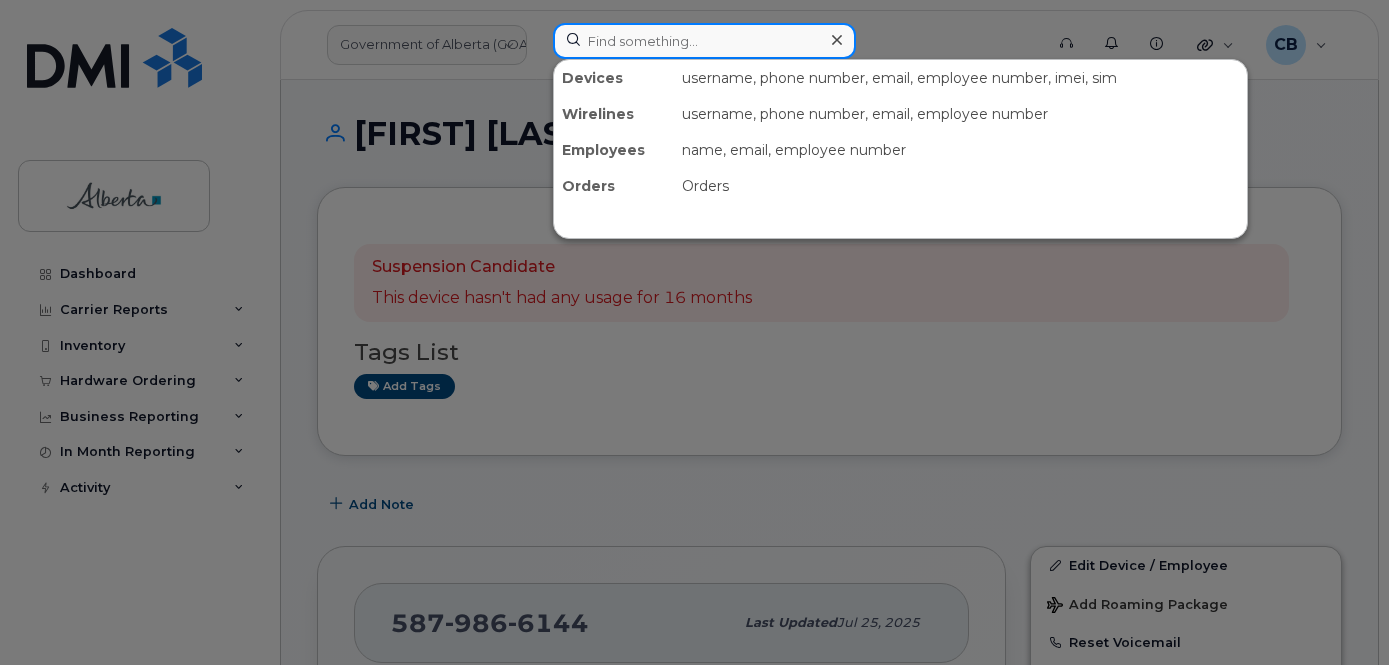 click at bounding box center (704, 41) 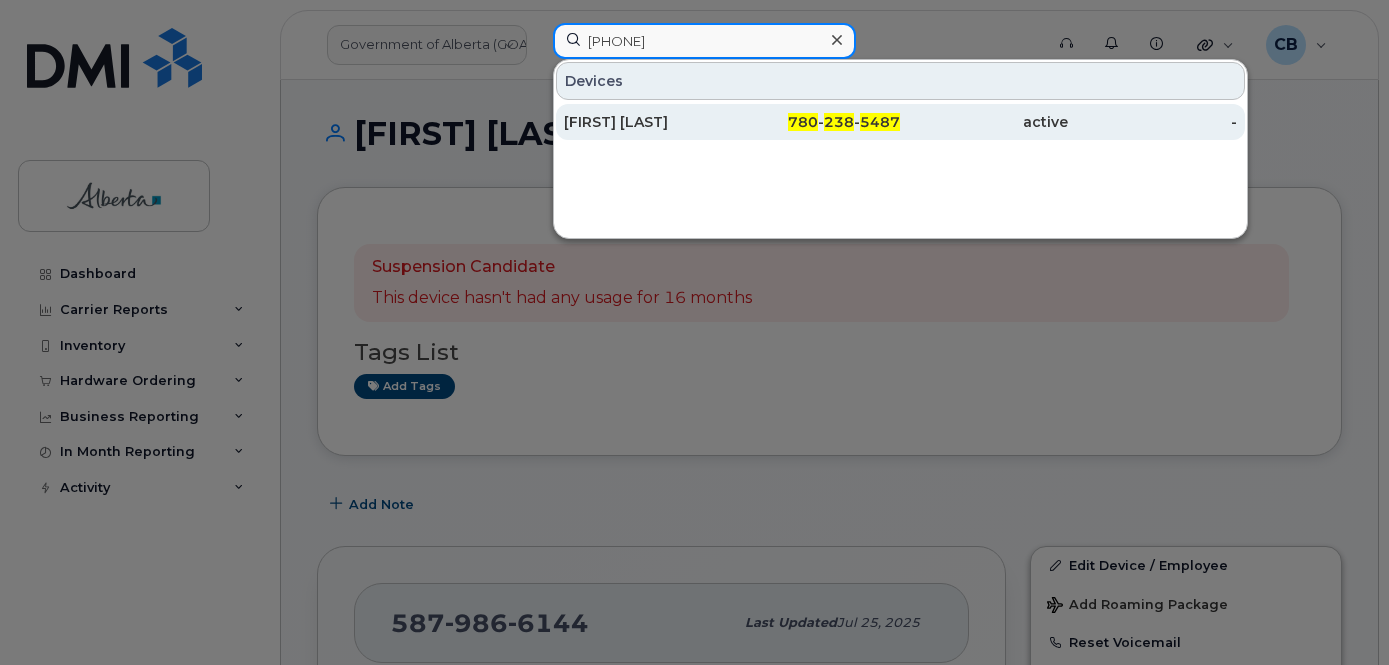 type on "7802385487" 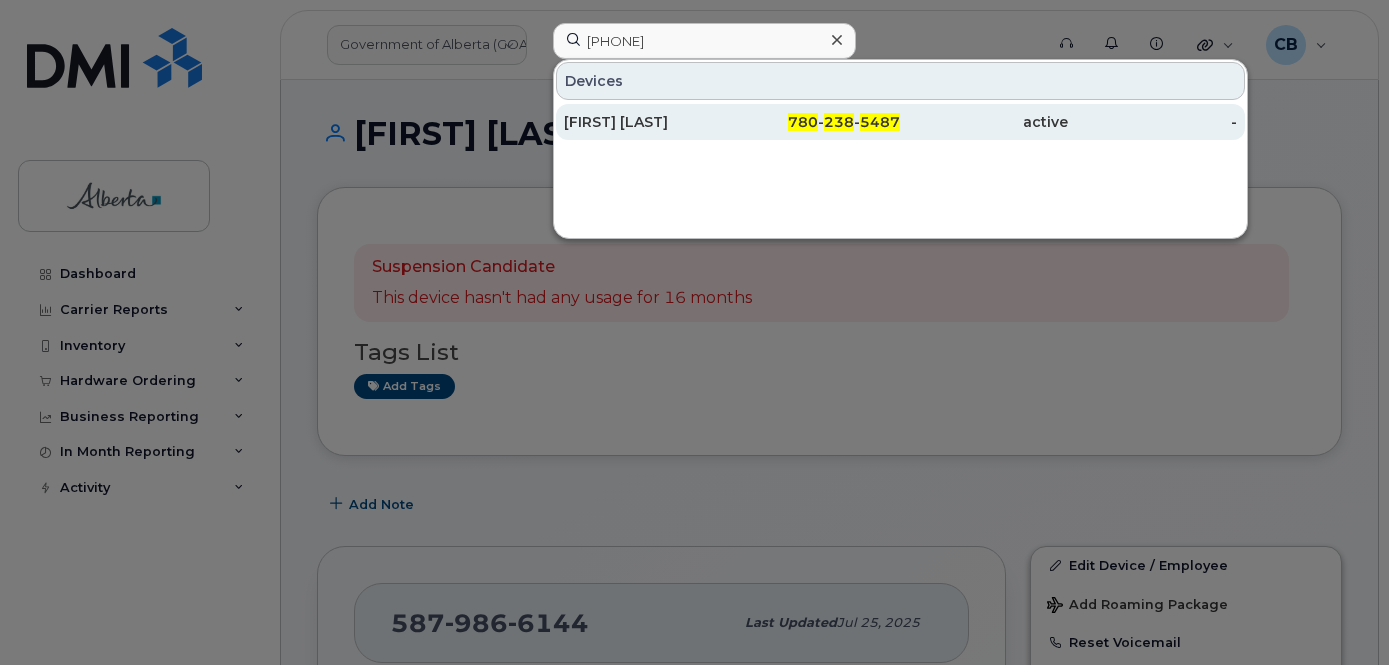 click on "Paul Prefontaine" at bounding box center [648, 122] 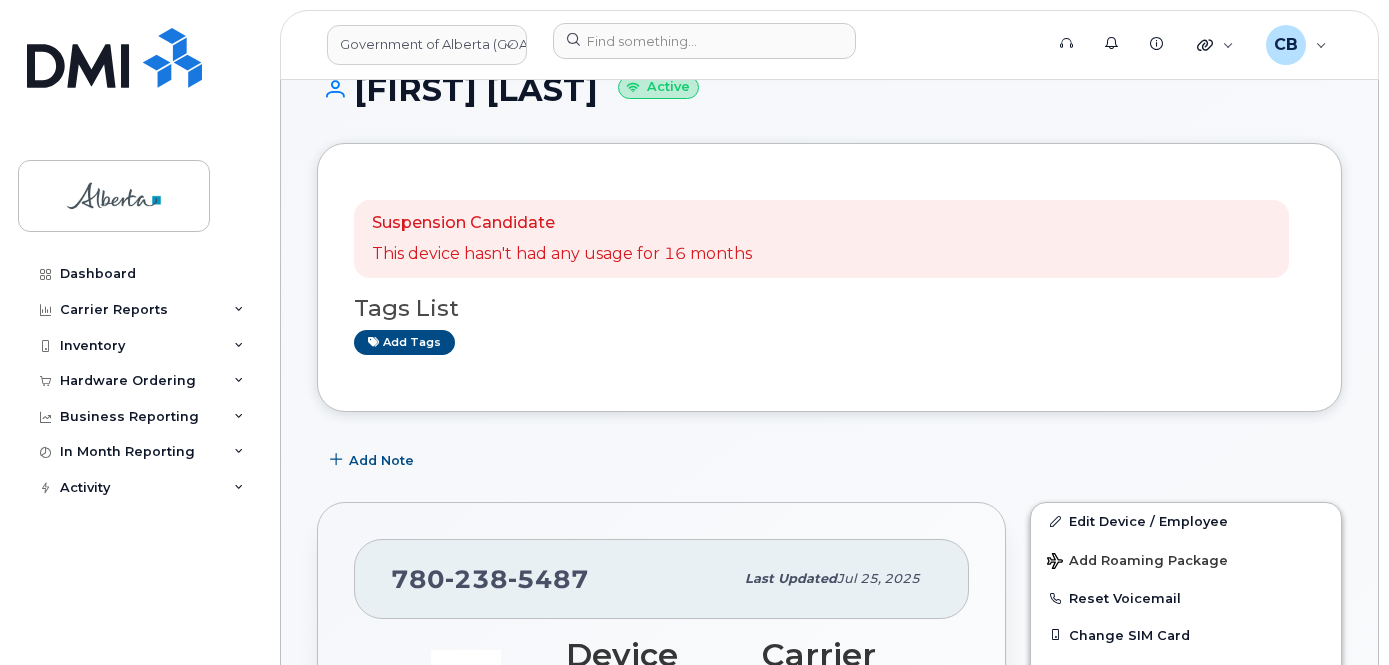 scroll, scrollTop: 200, scrollLeft: 0, axis: vertical 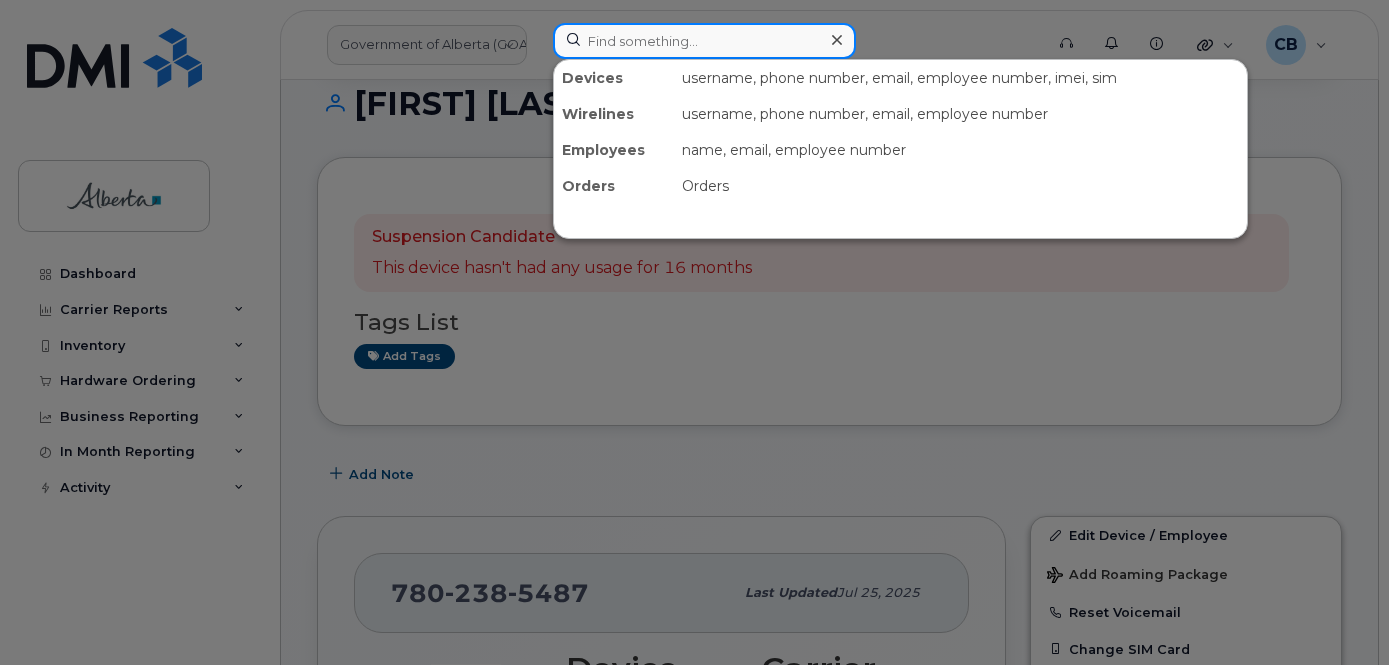 click at bounding box center (704, 41) 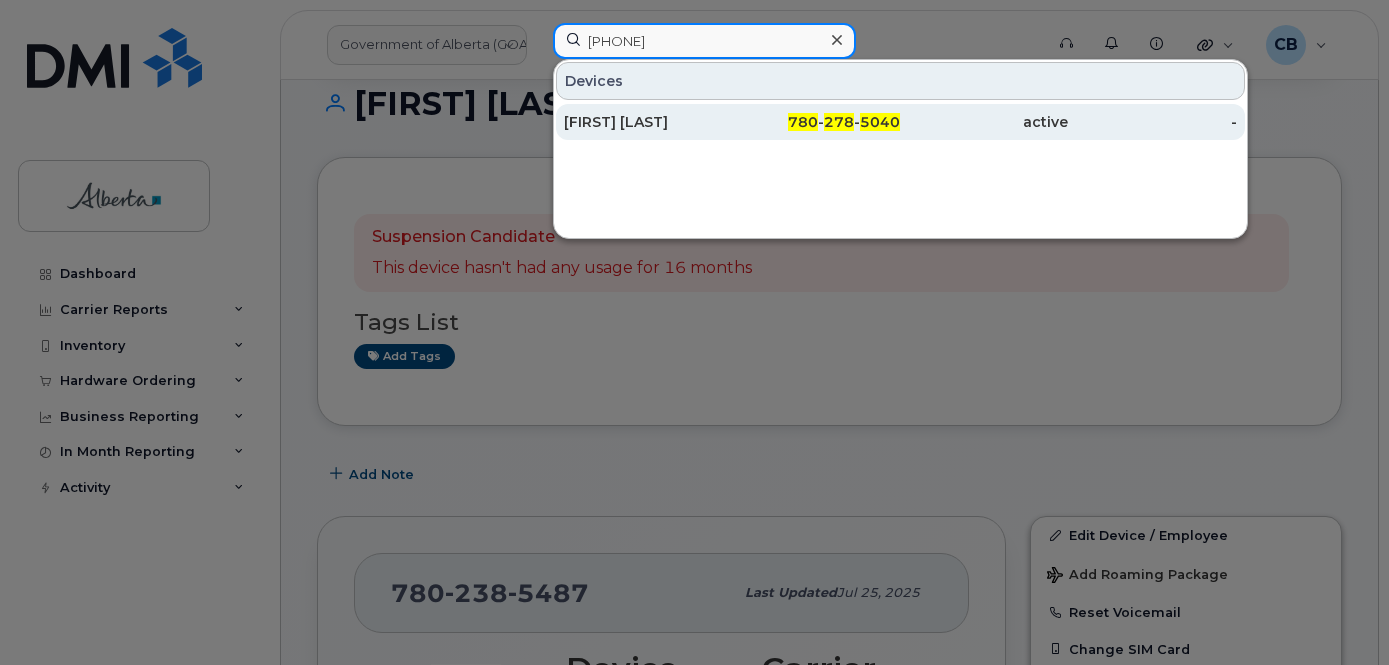 type on "7802785040" 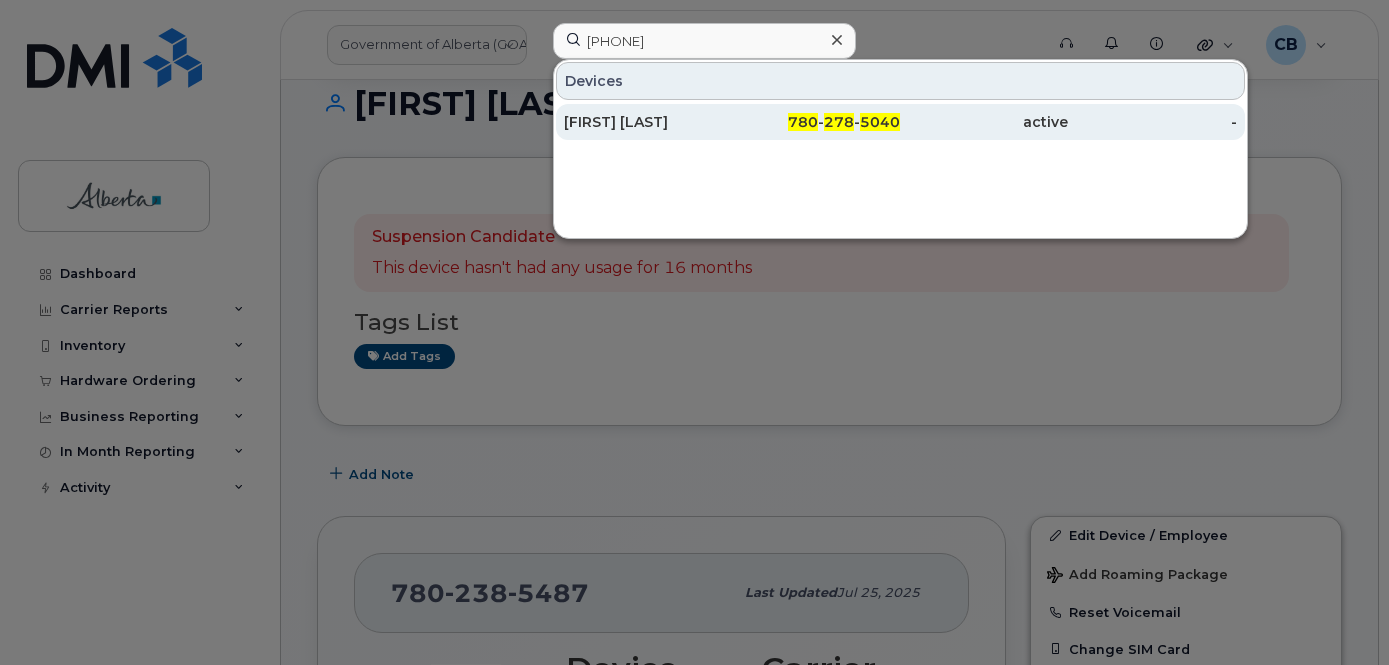 click on "Helena Obuobisah" at bounding box center [648, 122] 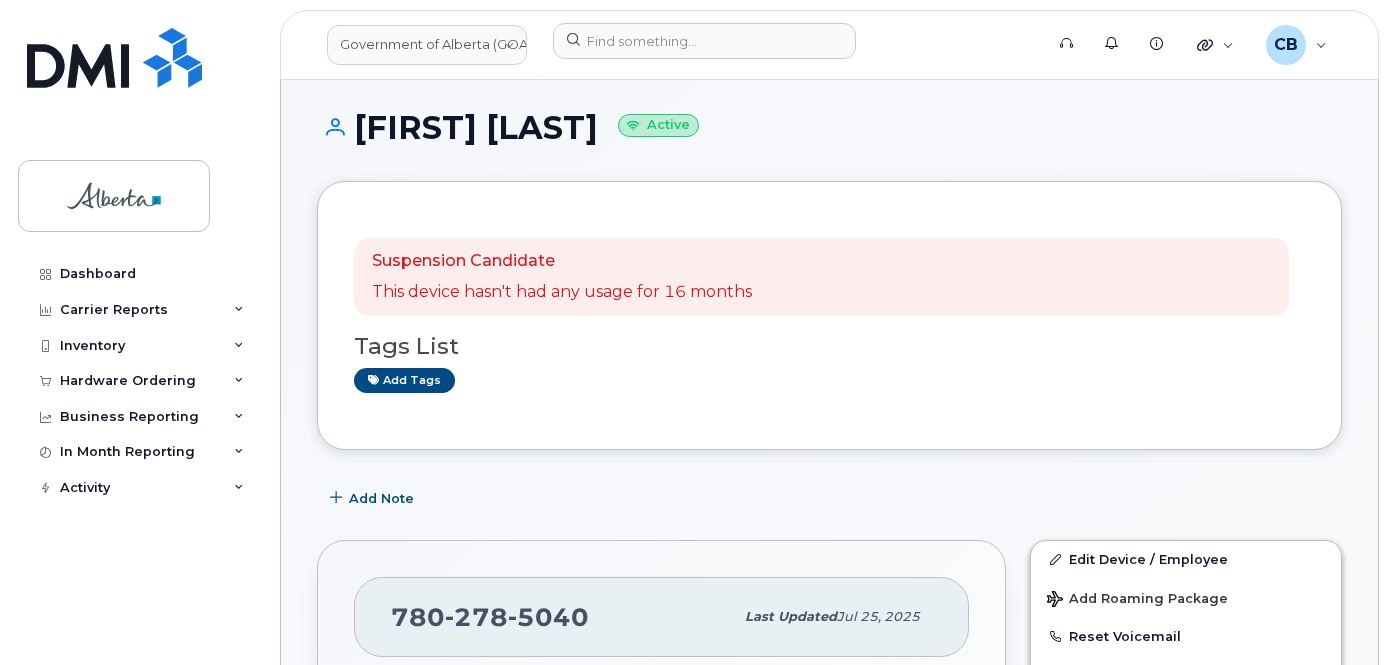 scroll, scrollTop: 0, scrollLeft: 0, axis: both 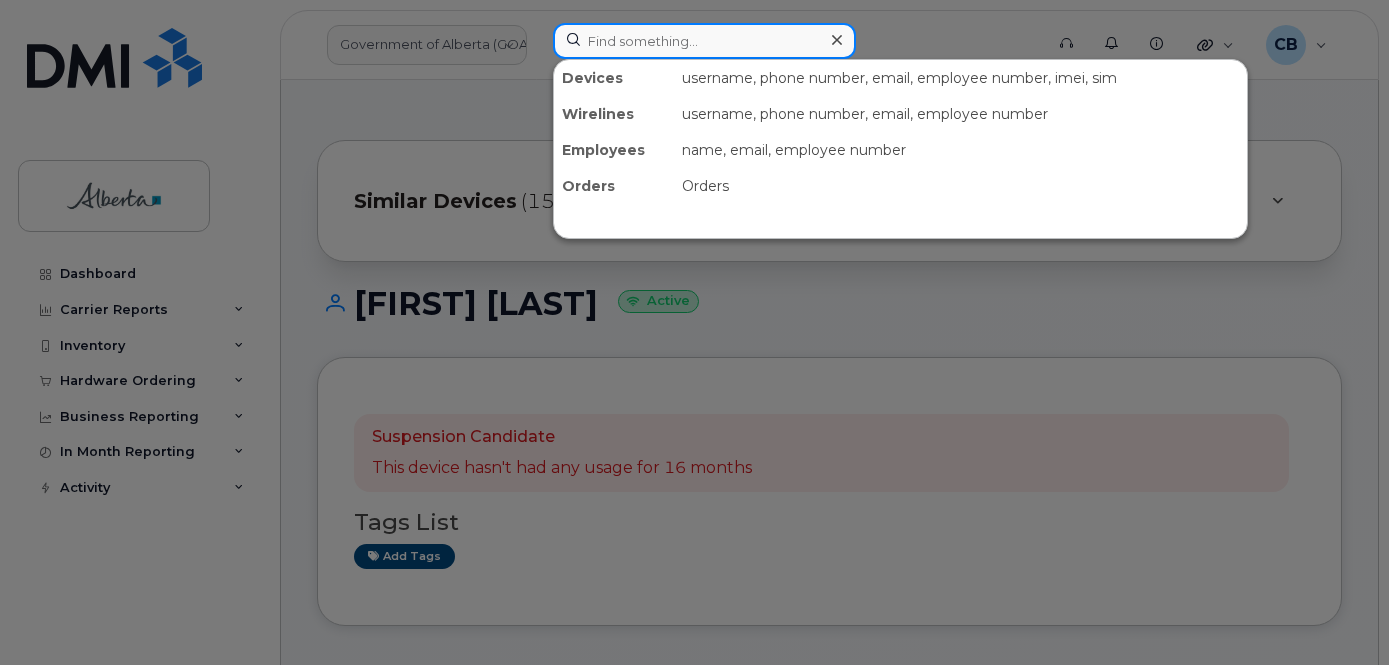 click at bounding box center [704, 41] 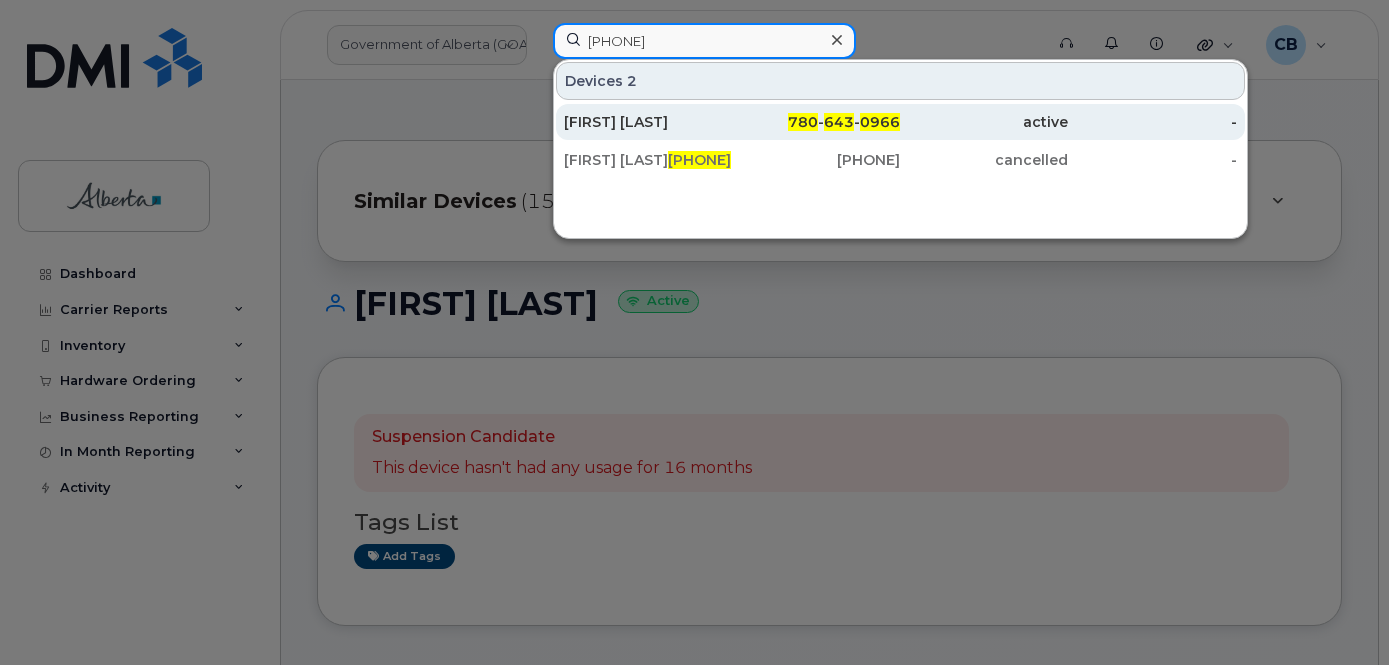 type on "7806430966" 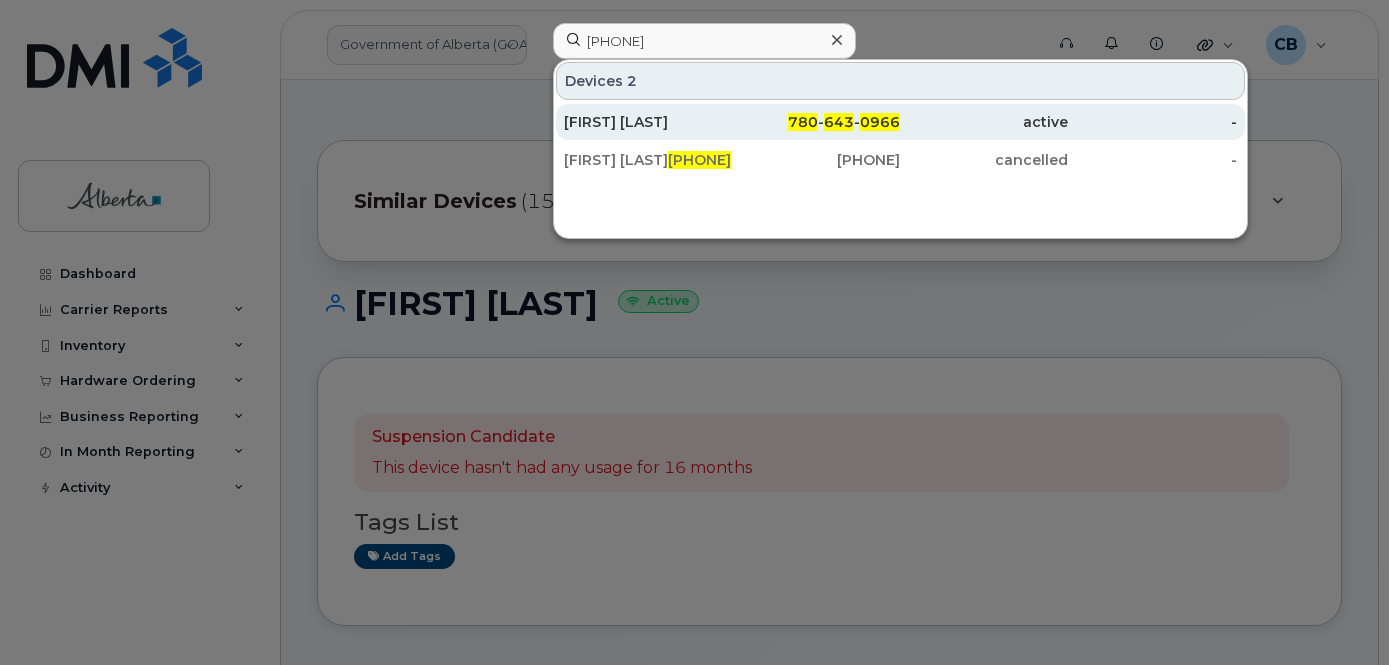 click on "[FIRST] [LAST]" at bounding box center (648, 122) 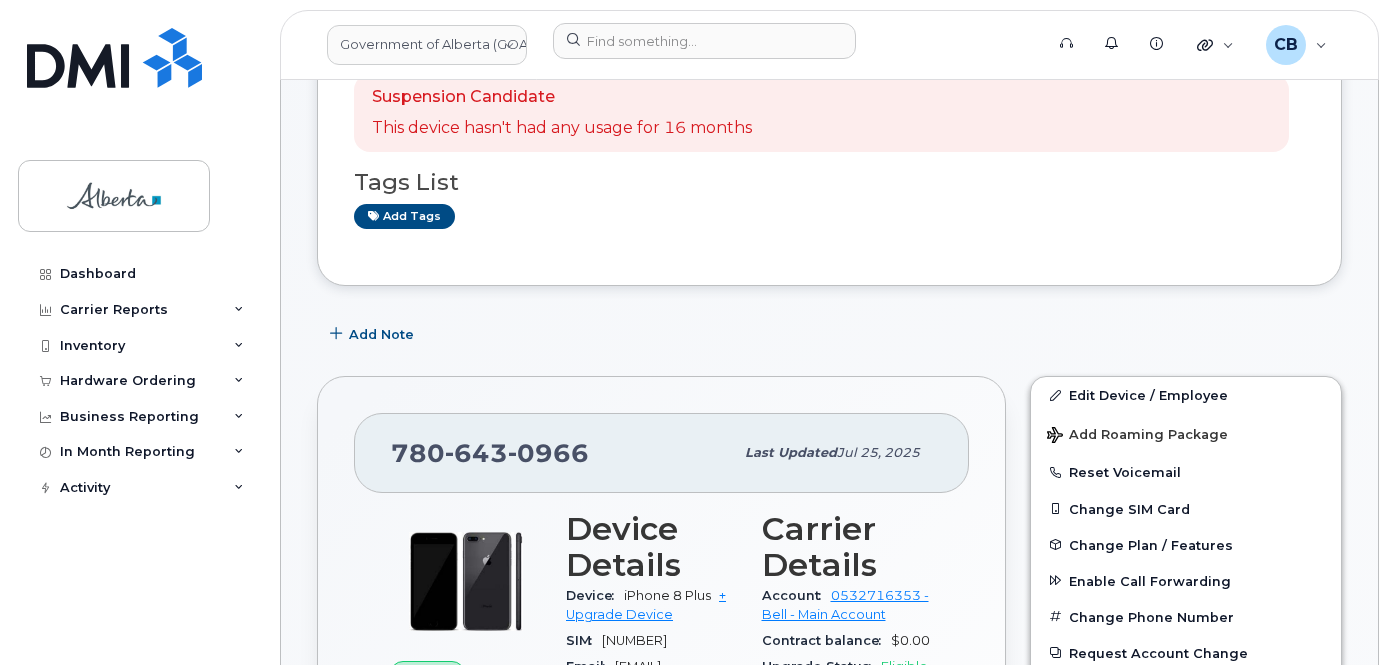 scroll, scrollTop: 0, scrollLeft: 0, axis: both 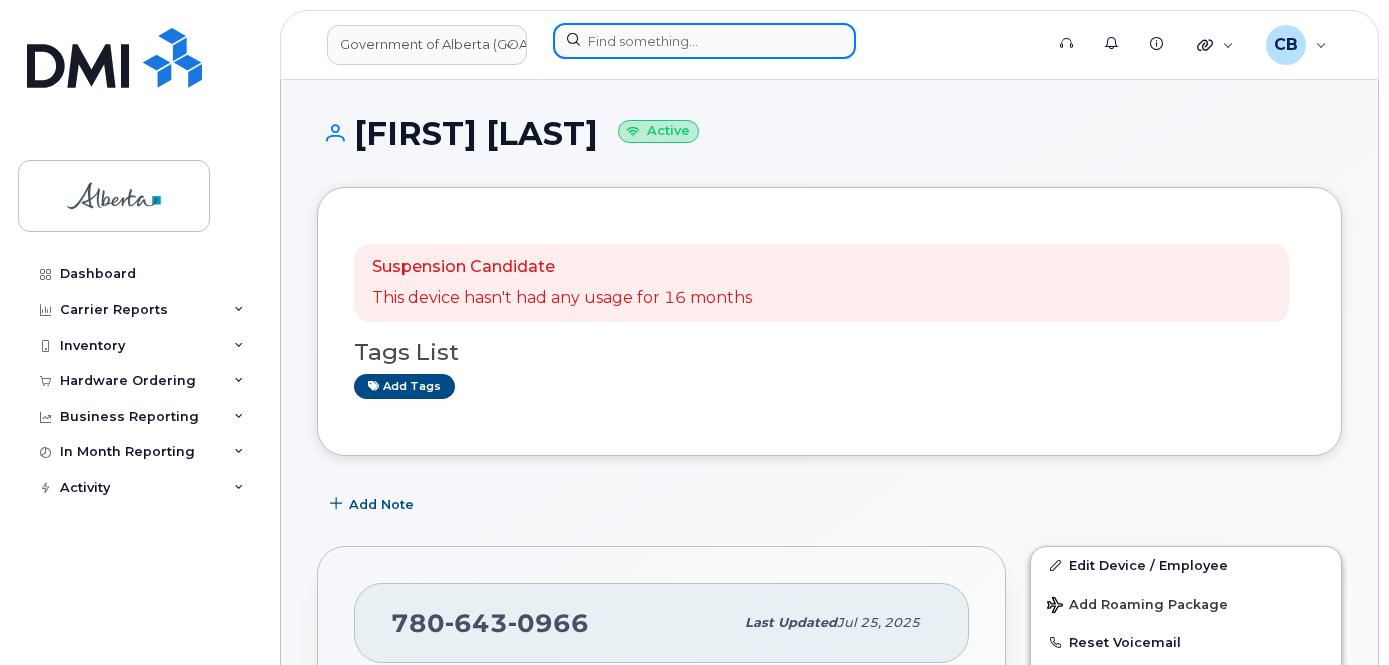 click at bounding box center [704, 41] 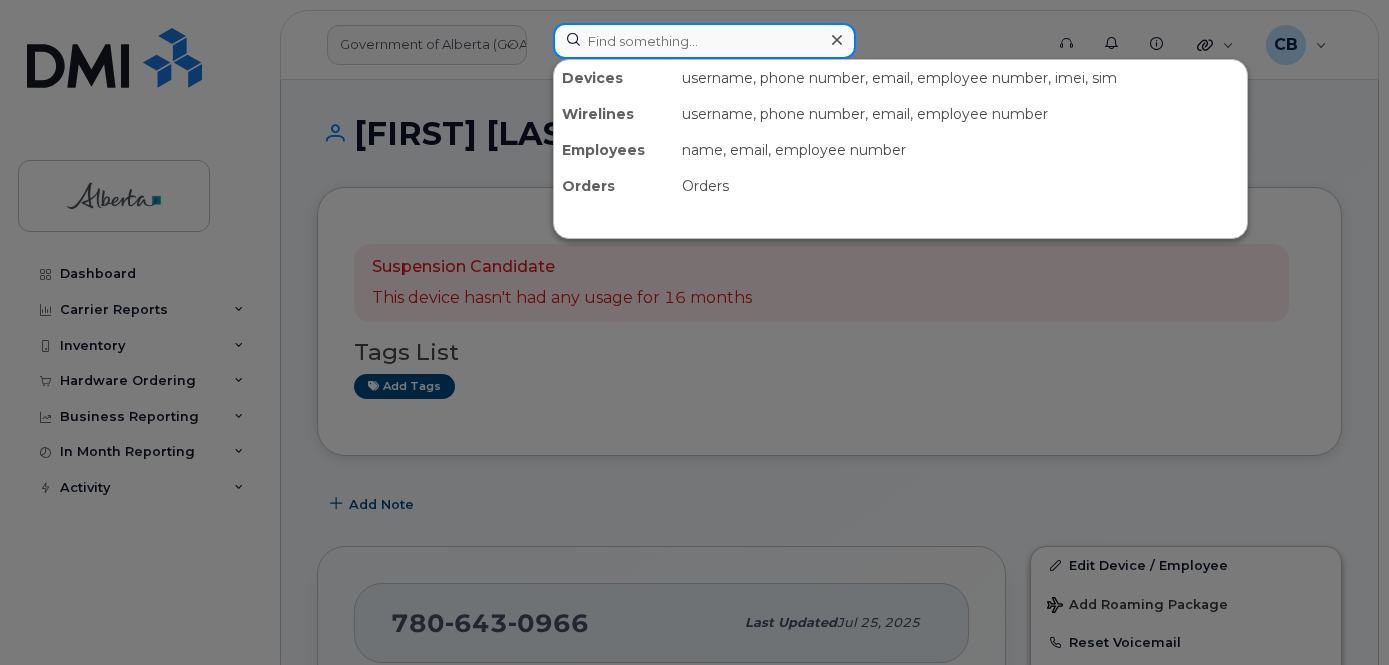 paste on "7807200378" 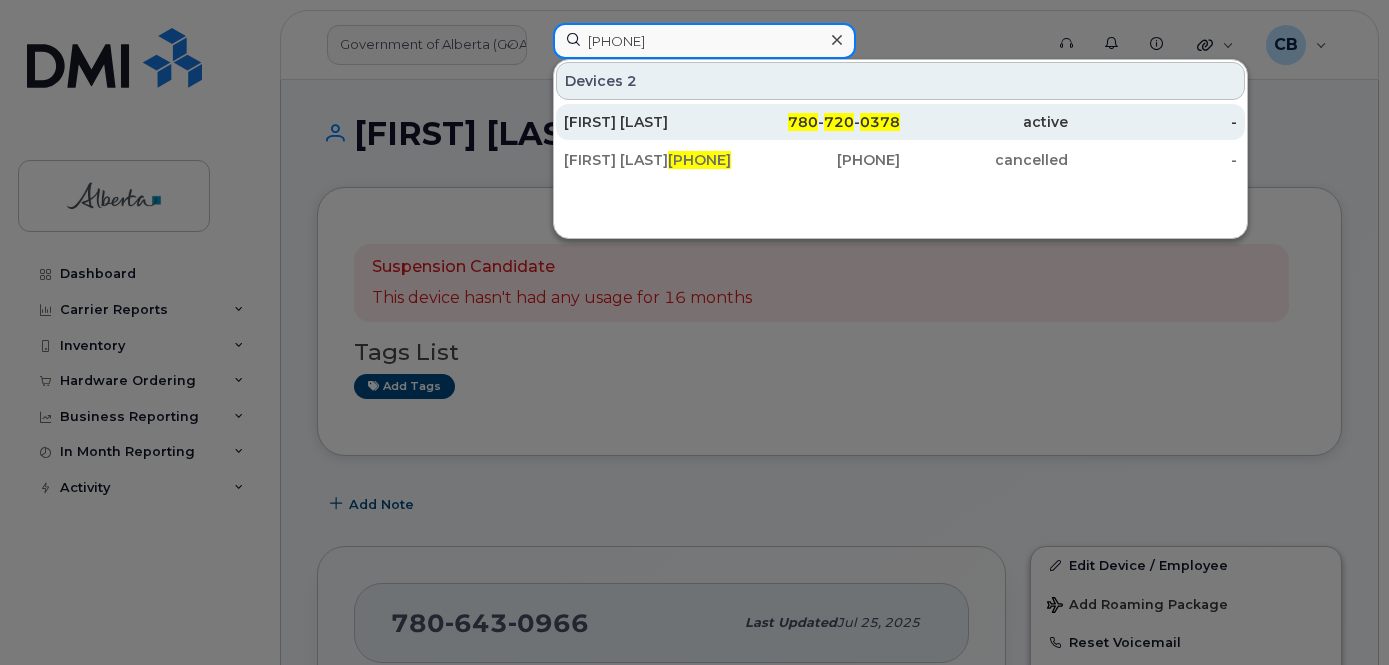 type on "7807200378" 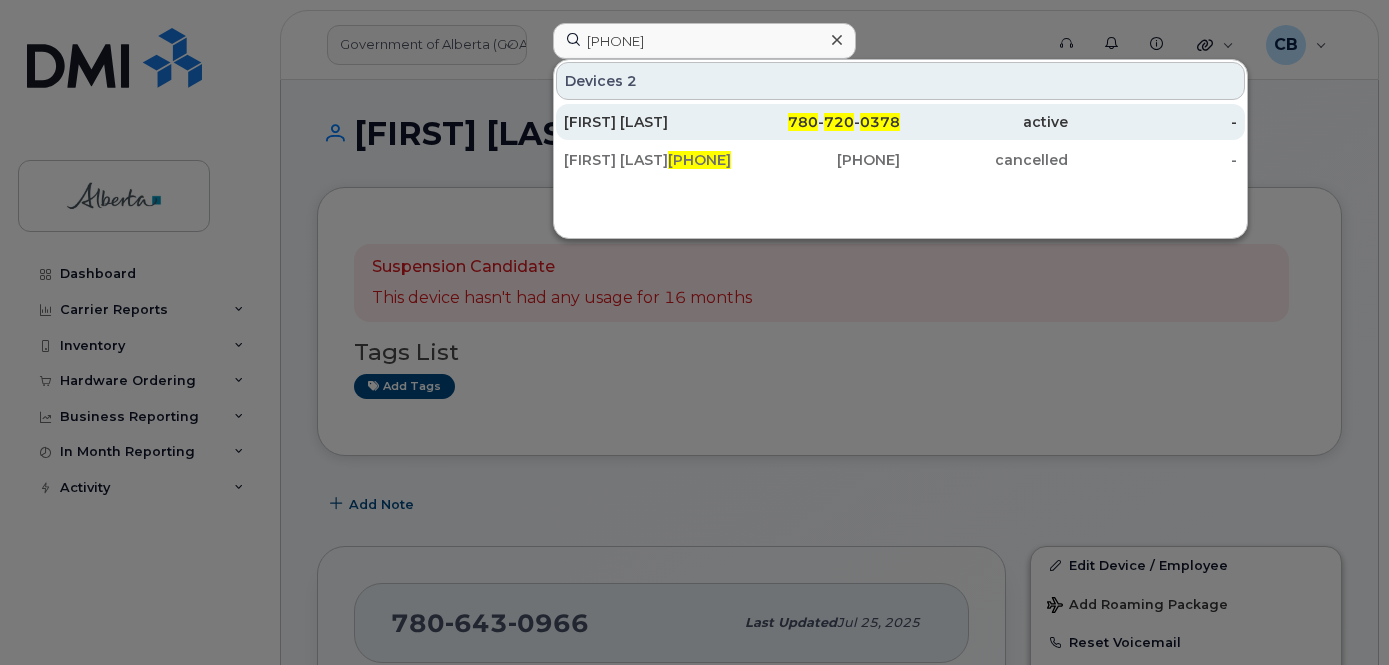 click on "Colleen Mcinerney" at bounding box center (648, 122) 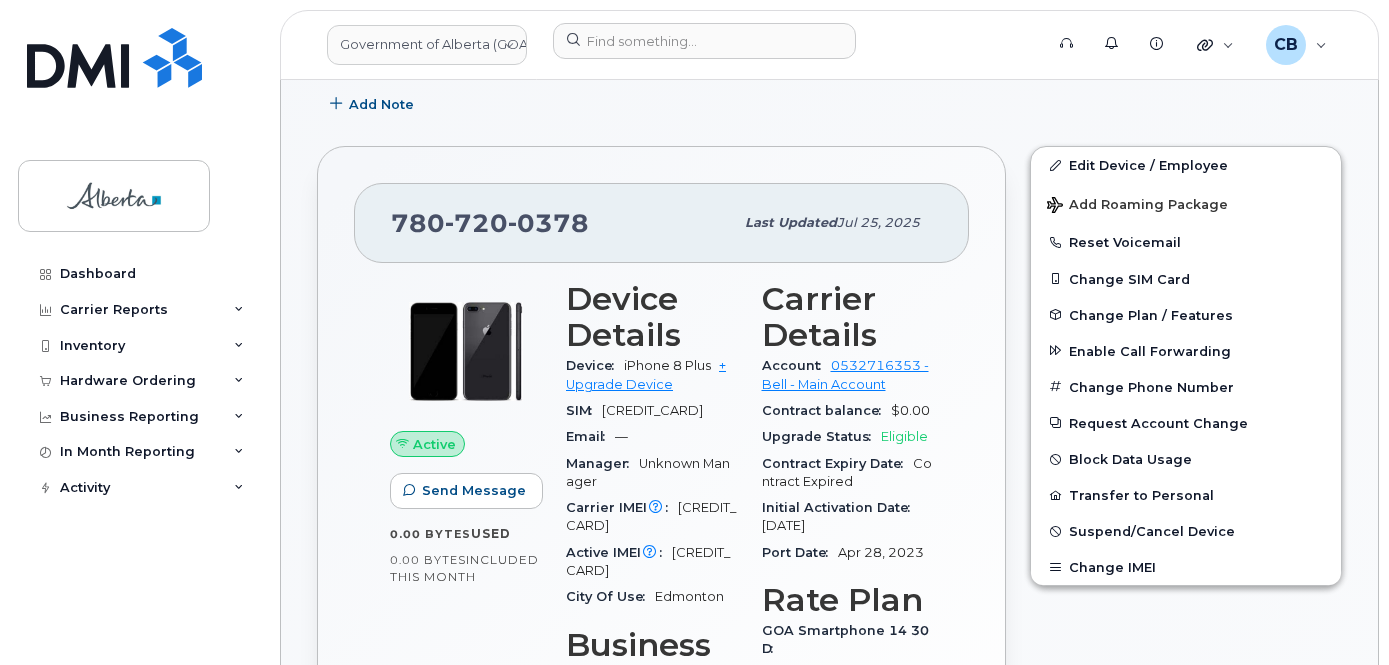 scroll, scrollTop: 0, scrollLeft: 0, axis: both 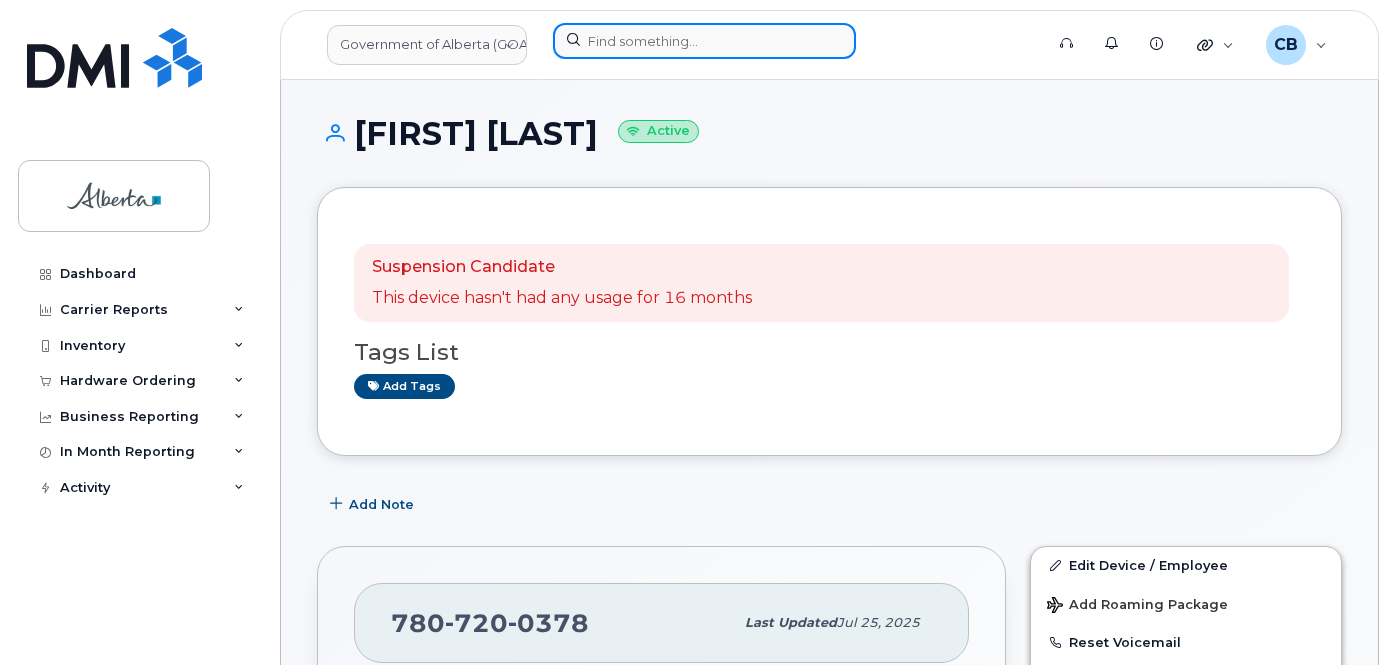 click at bounding box center (704, 41) 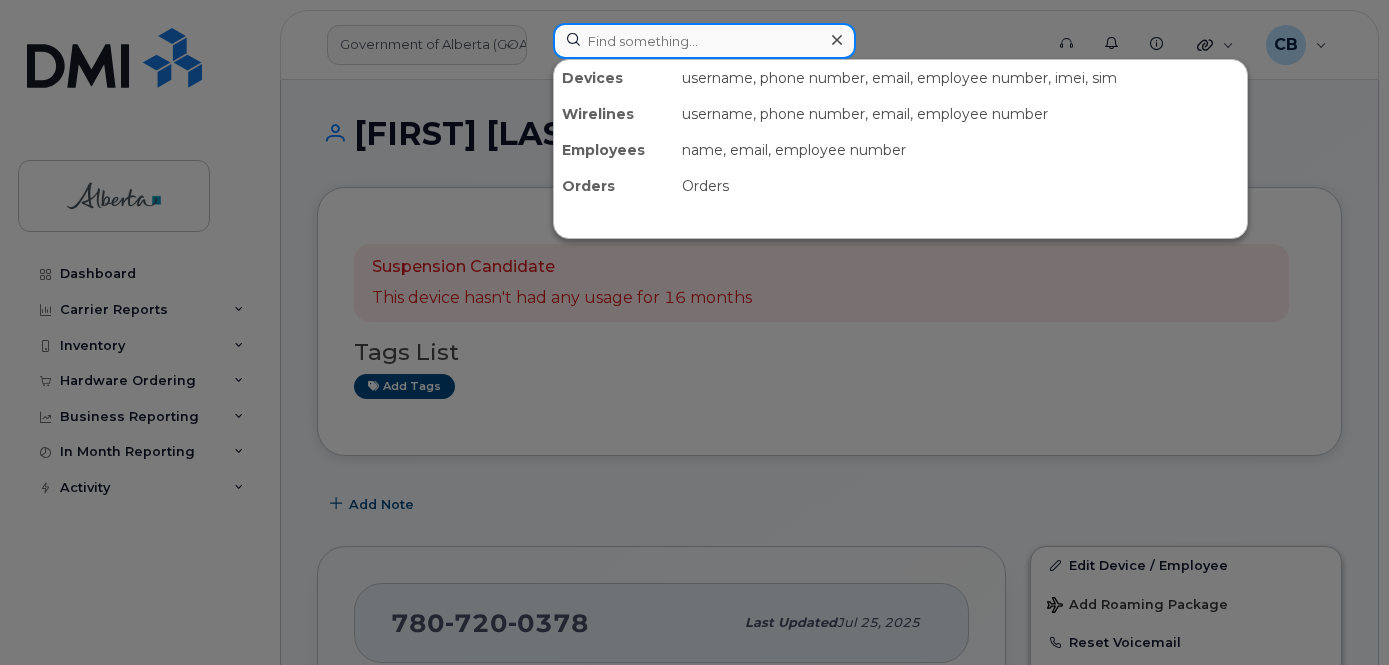 paste on "[PHONE]" 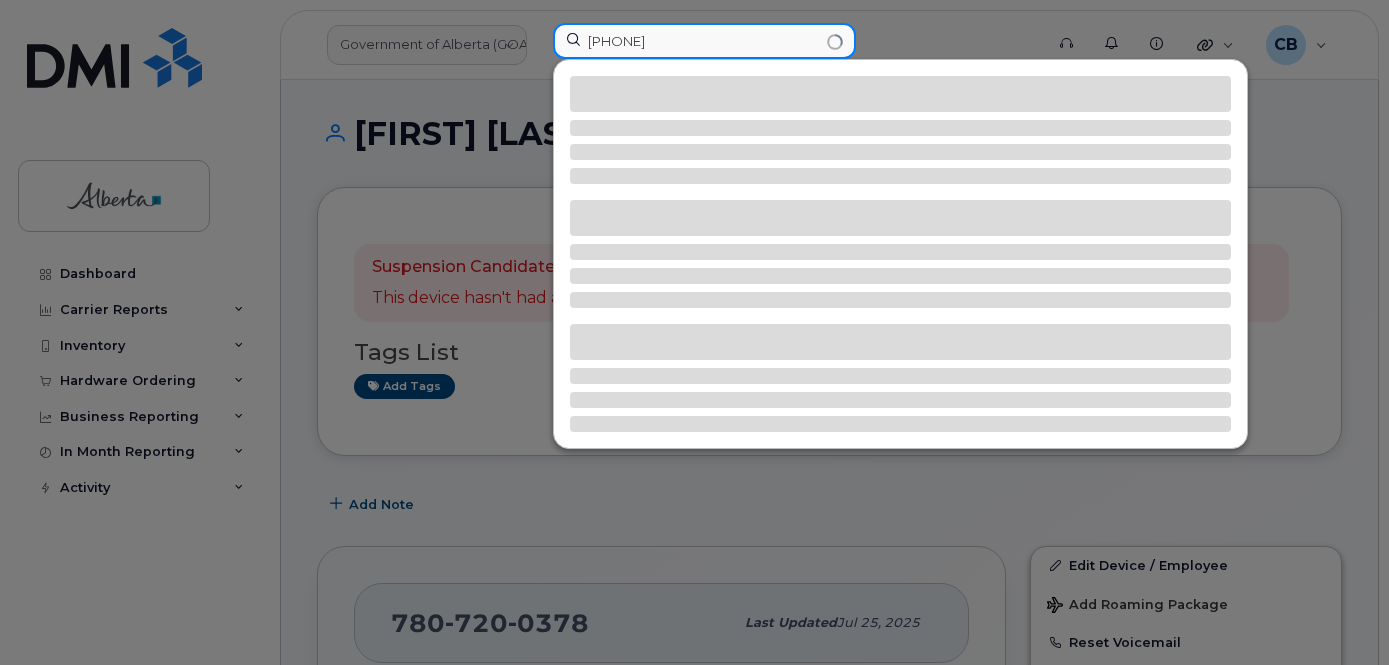 type on "[PHONE]" 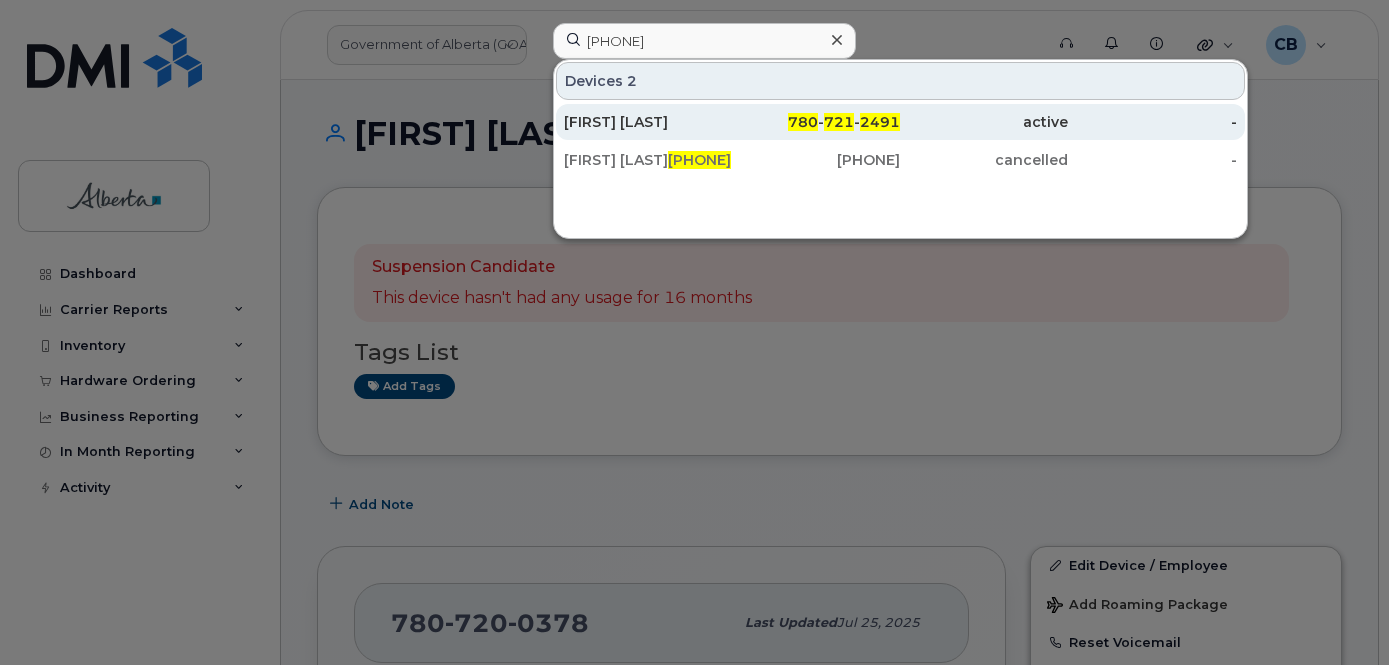 click on "[FIRST] [LAST]" 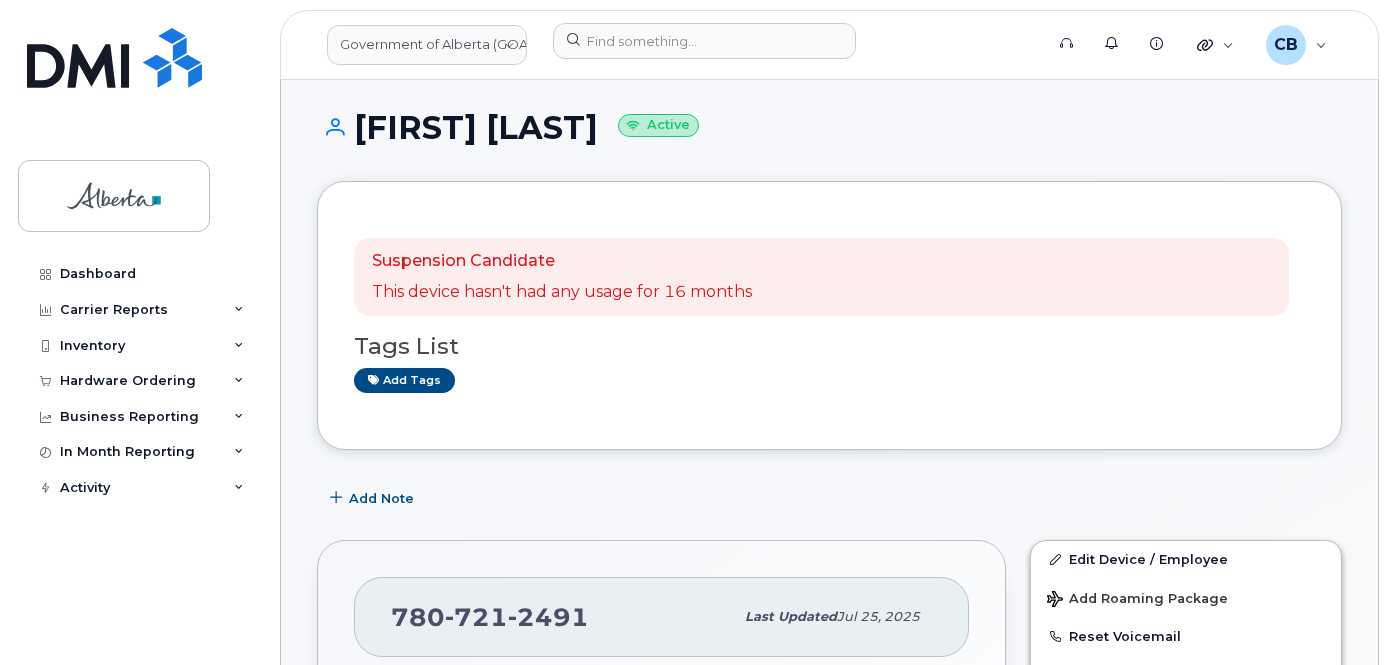 scroll, scrollTop: 0, scrollLeft: 0, axis: both 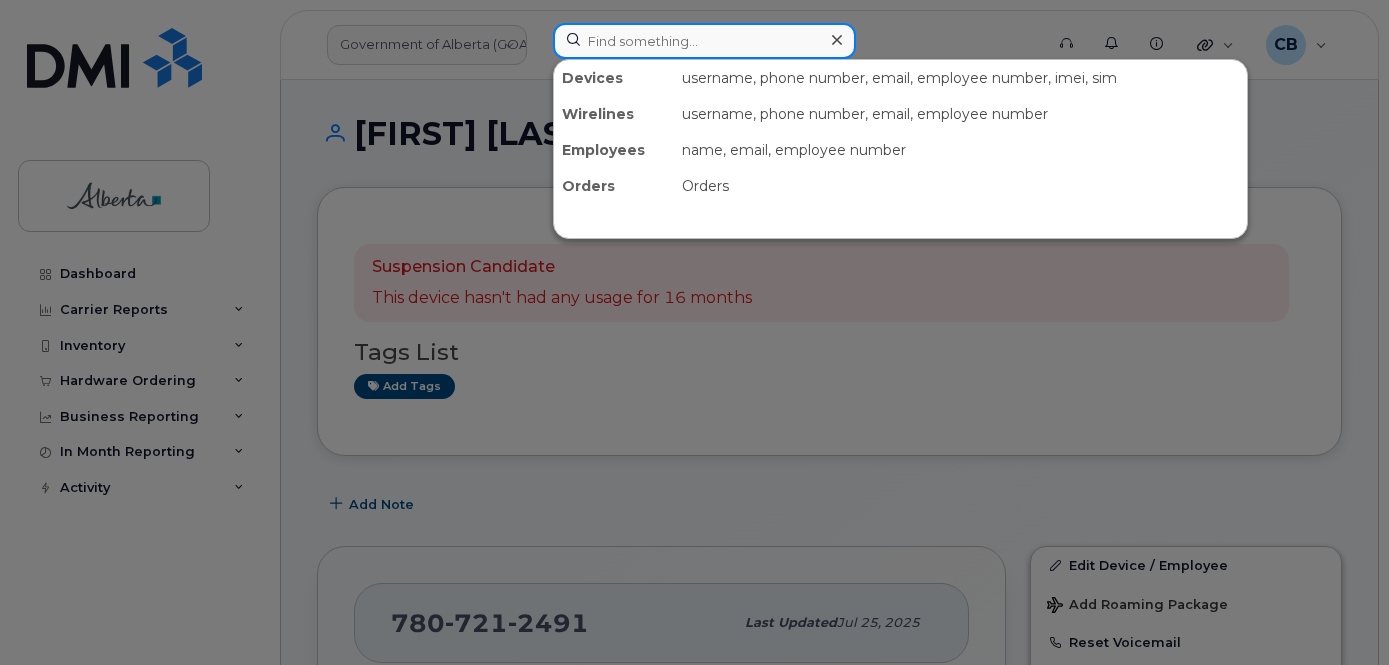 click at bounding box center (704, 41) 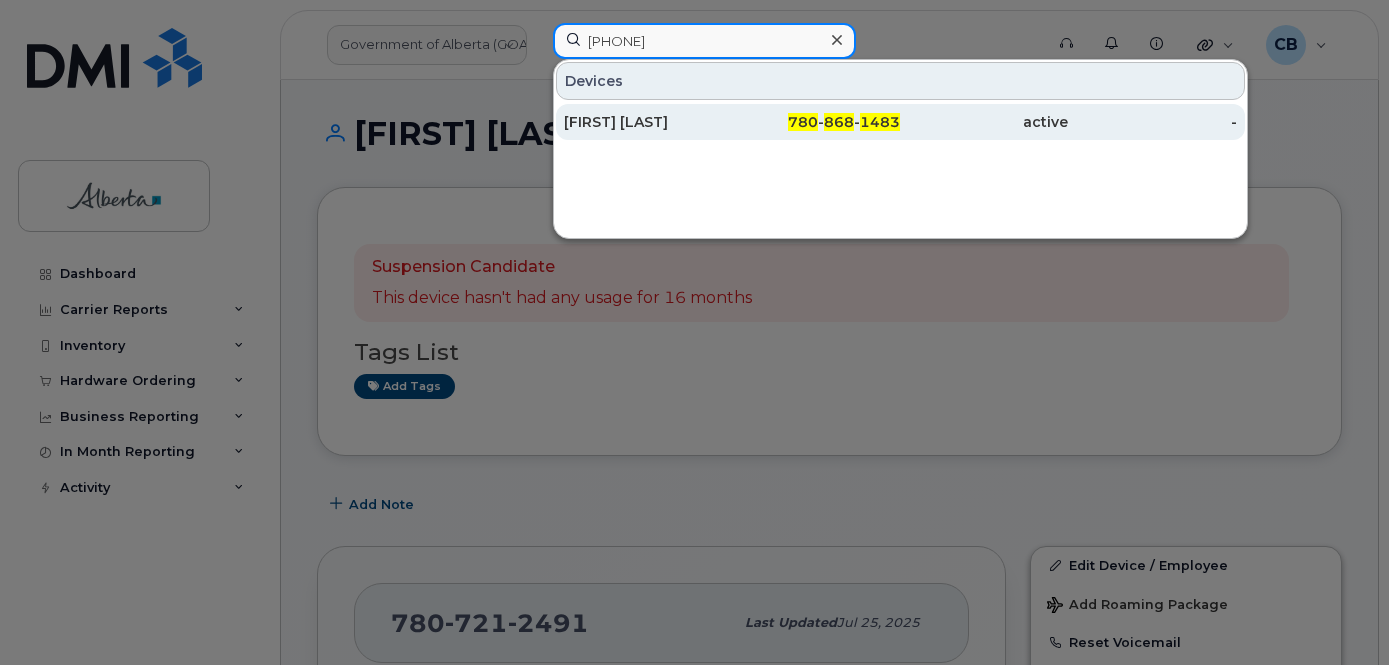 type on "[PHONE]" 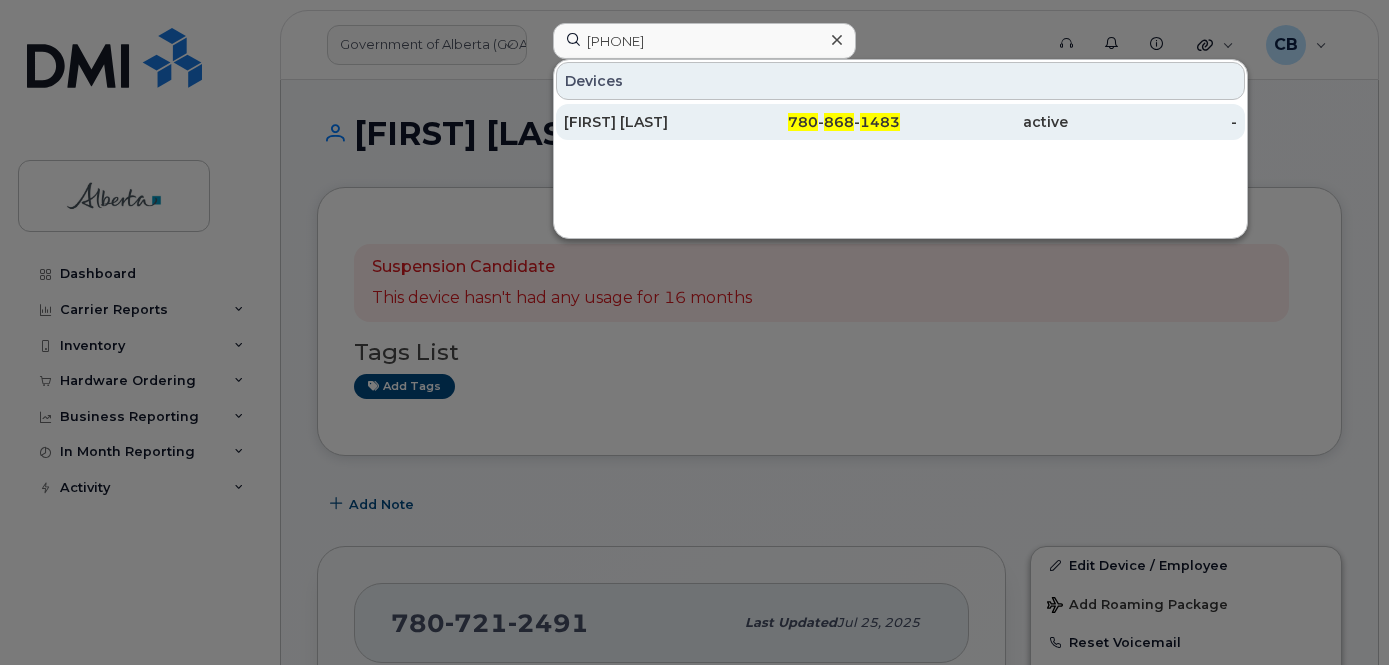 click on "[FIRST] [LAST]" at bounding box center [648, 122] 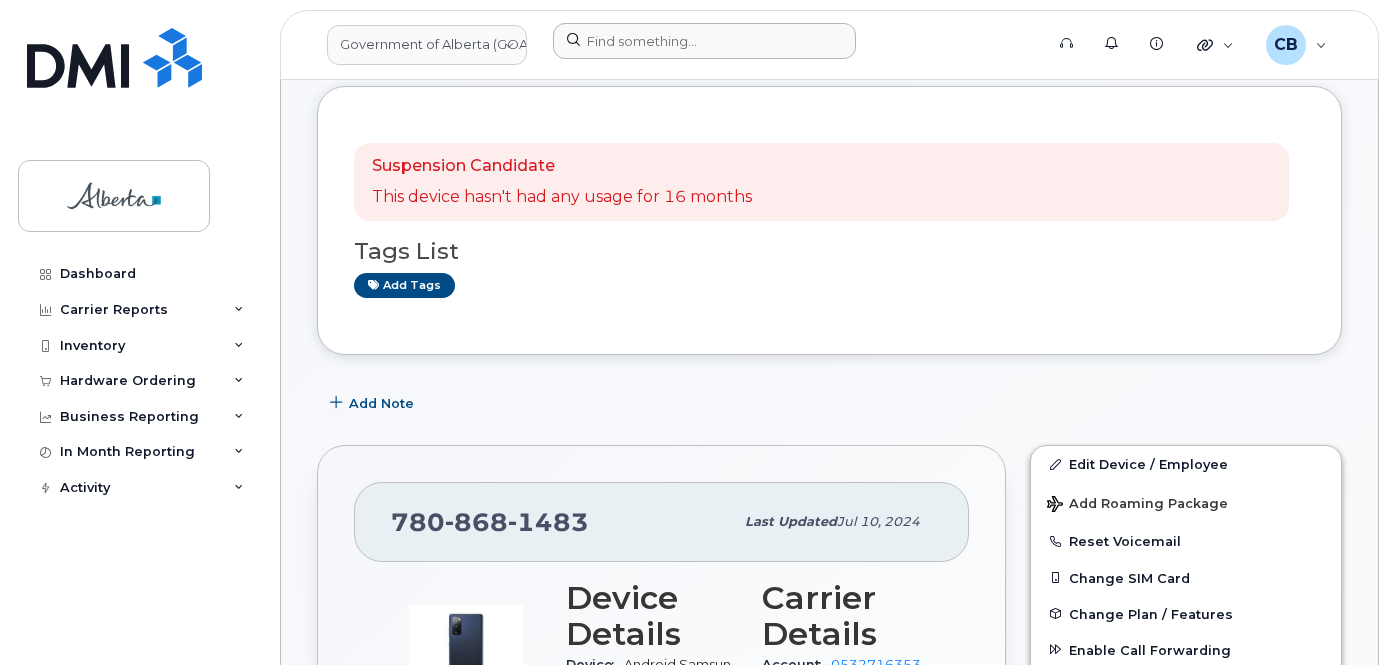 scroll, scrollTop: 100, scrollLeft: 0, axis: vertical 